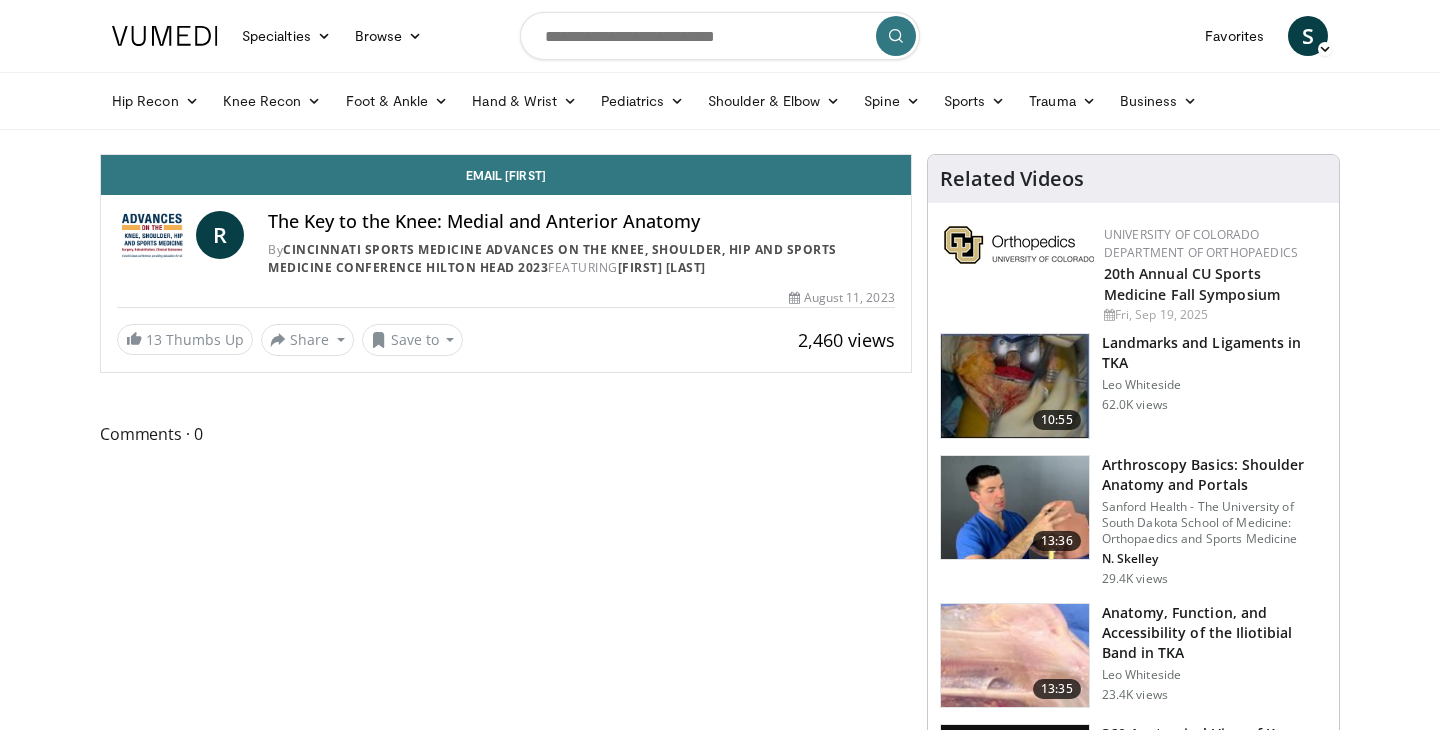 scroll, scrollTop: 0, scrollLeft: 0, axis: both 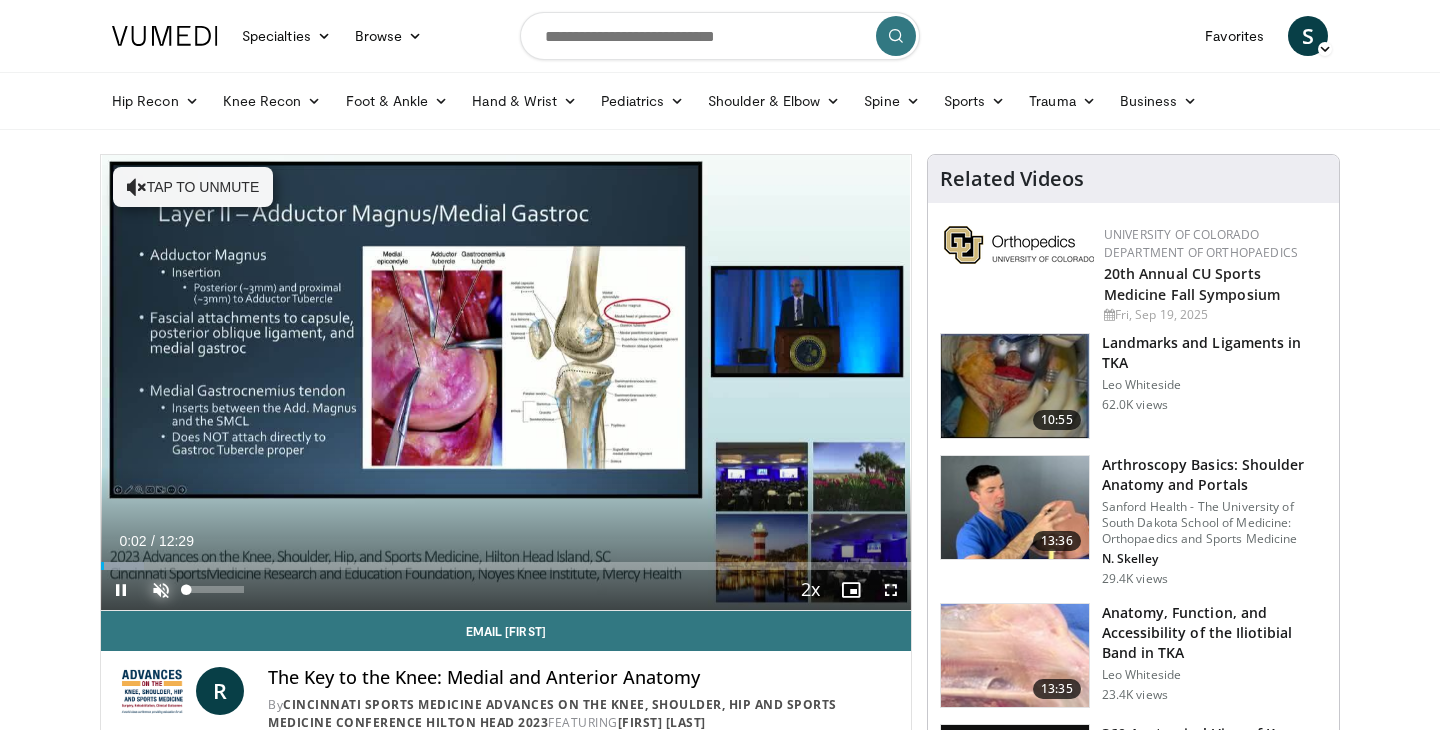 click at bounding box center (161, 590) 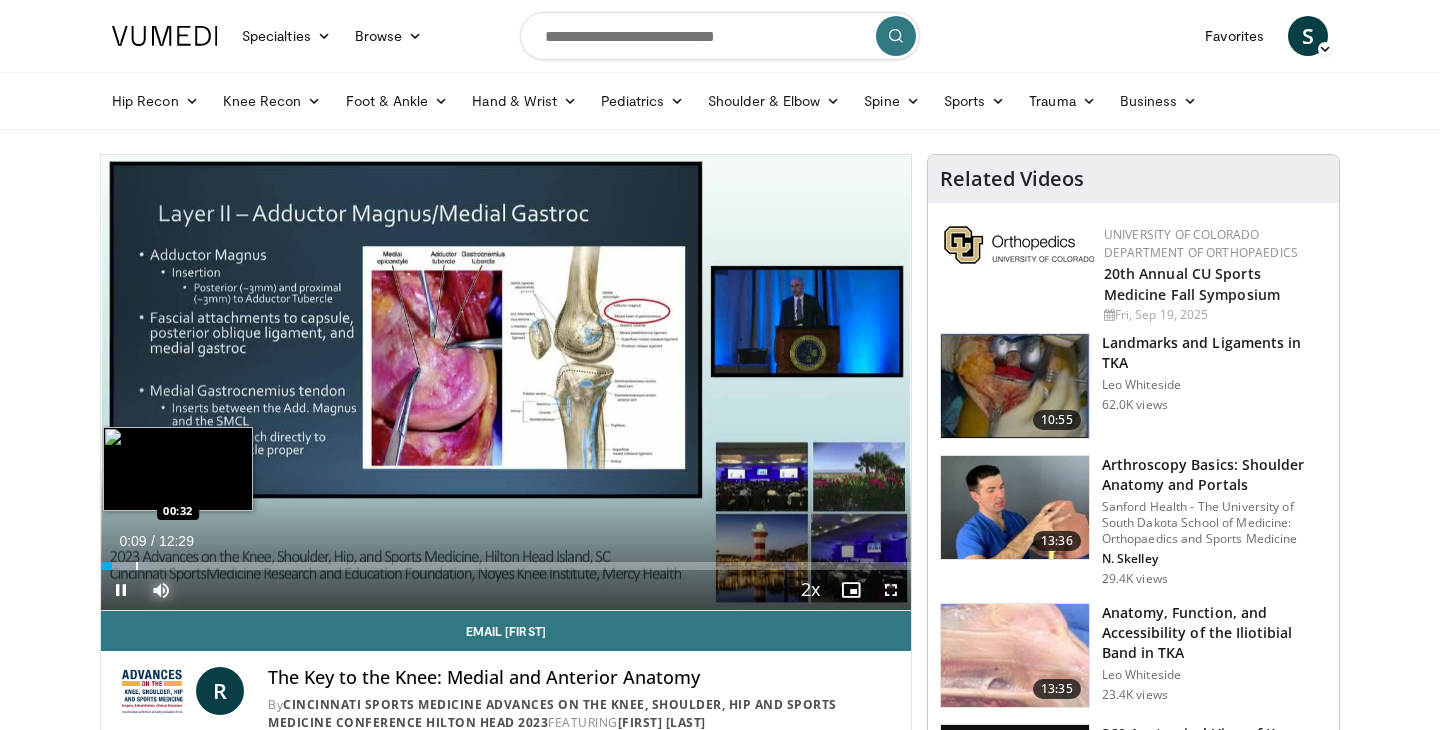 click at bounding box center (137, 566) 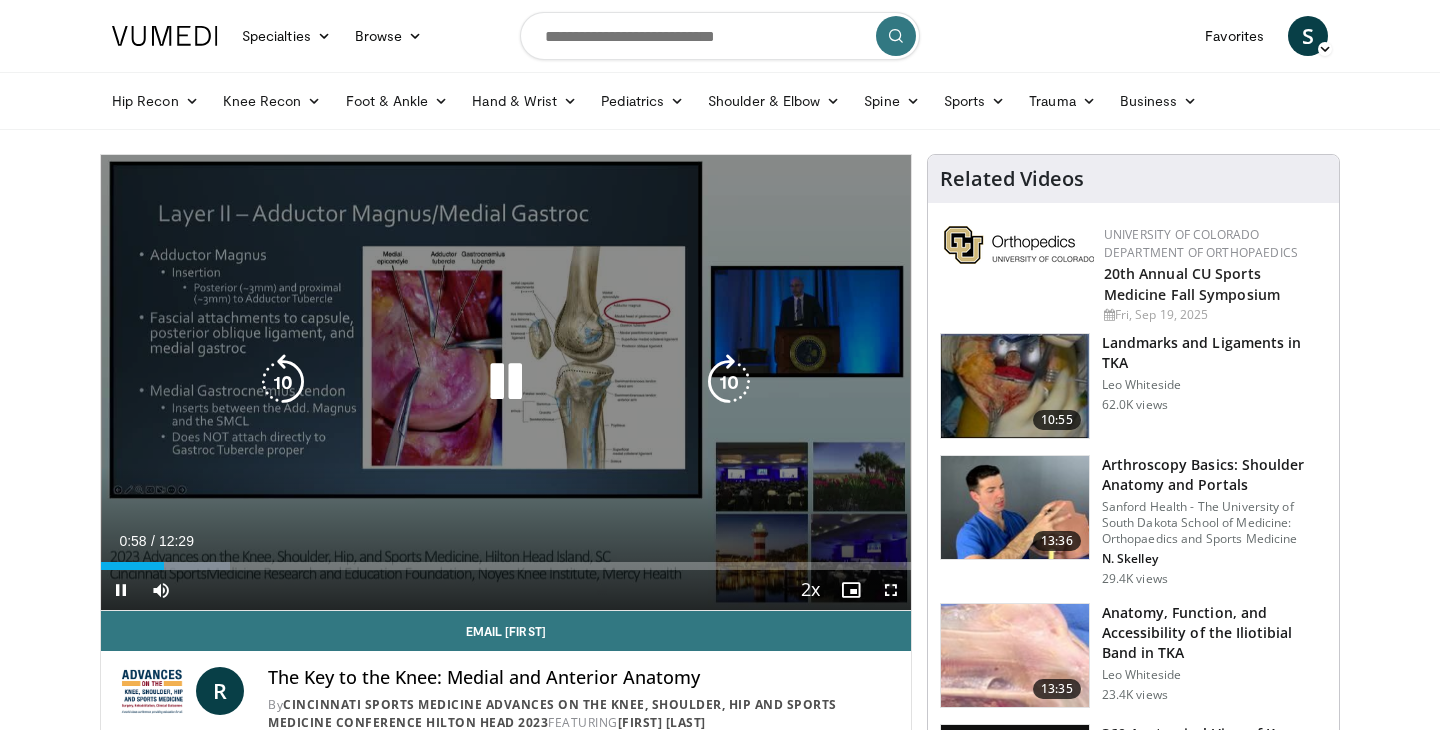click on "10 seconds
Tap to unmute" at bounding box center (506, 382) 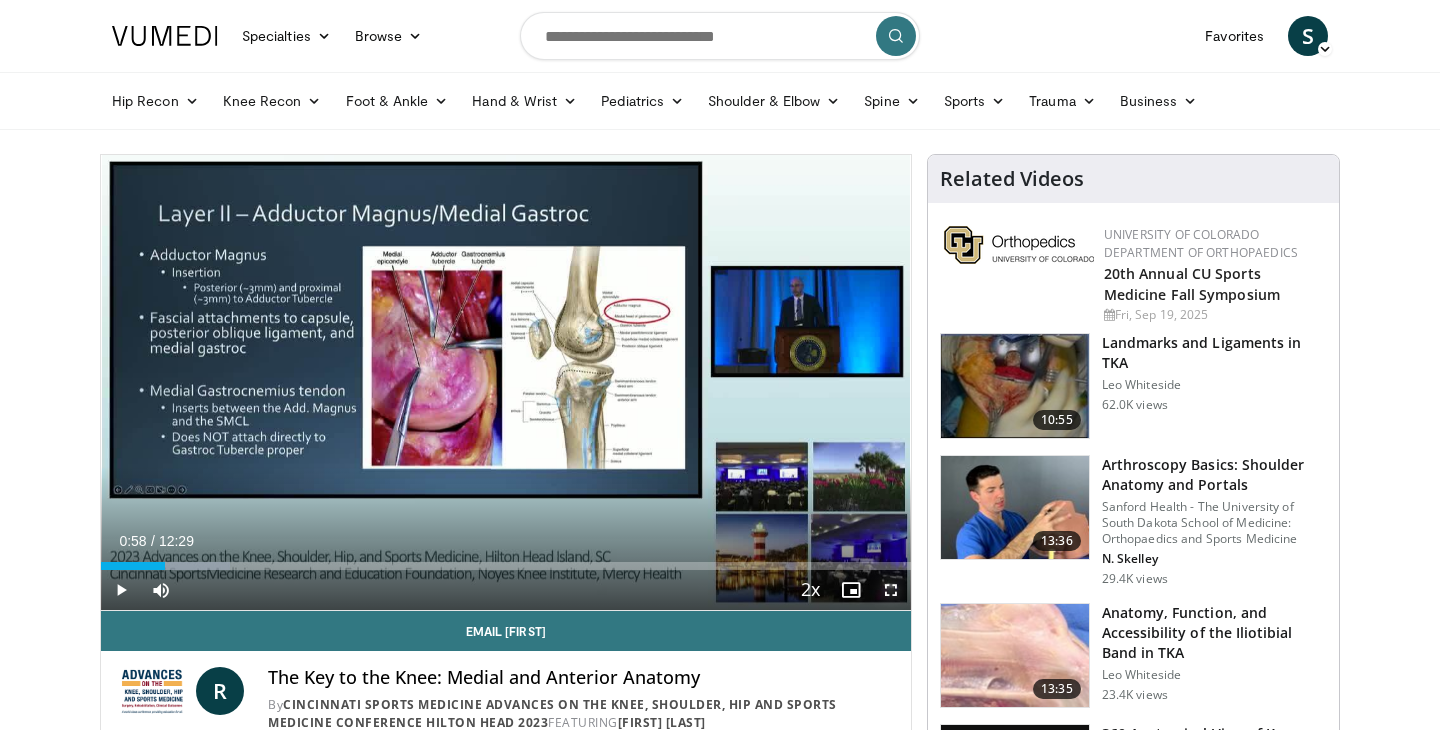 click at bounding box center (891, 590) 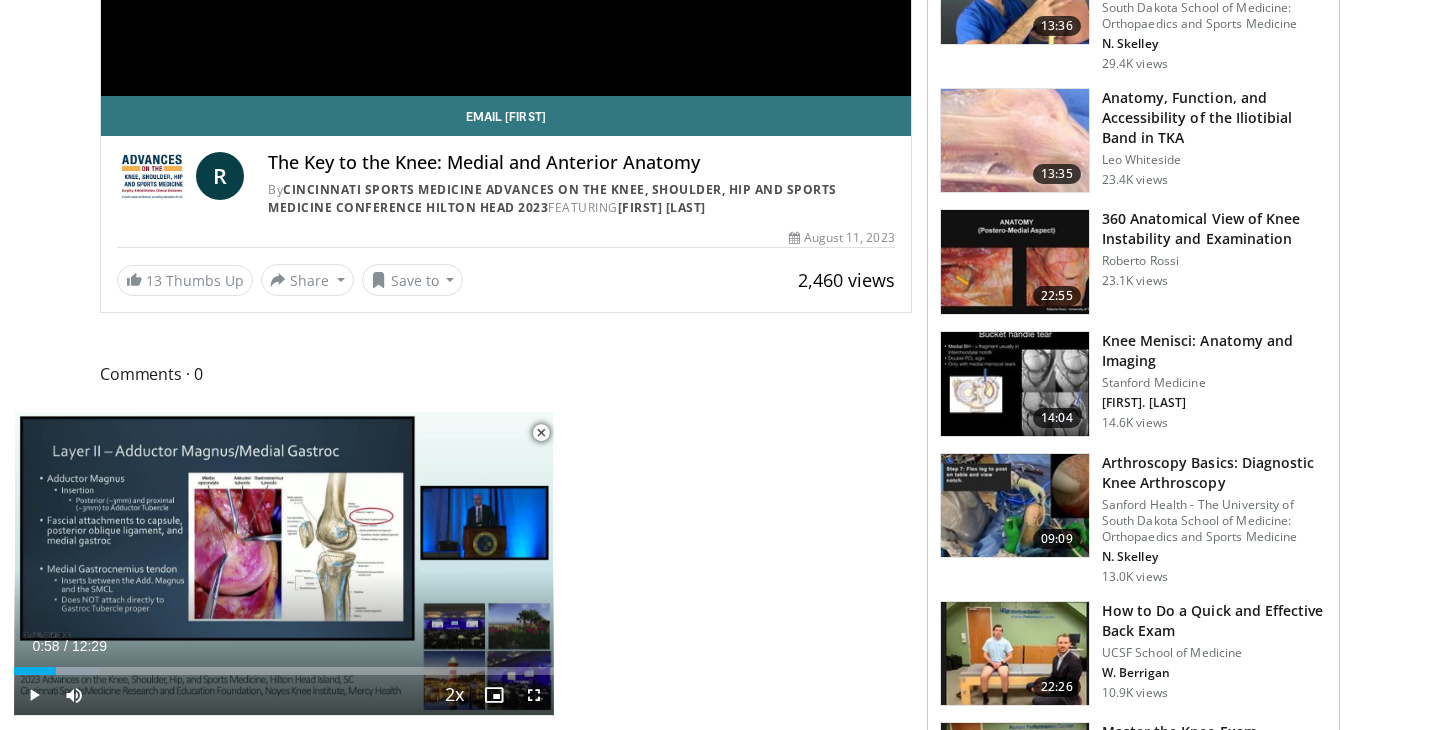 scroll, scrollTop: 533, scrollLeft: 0, axis: vertical 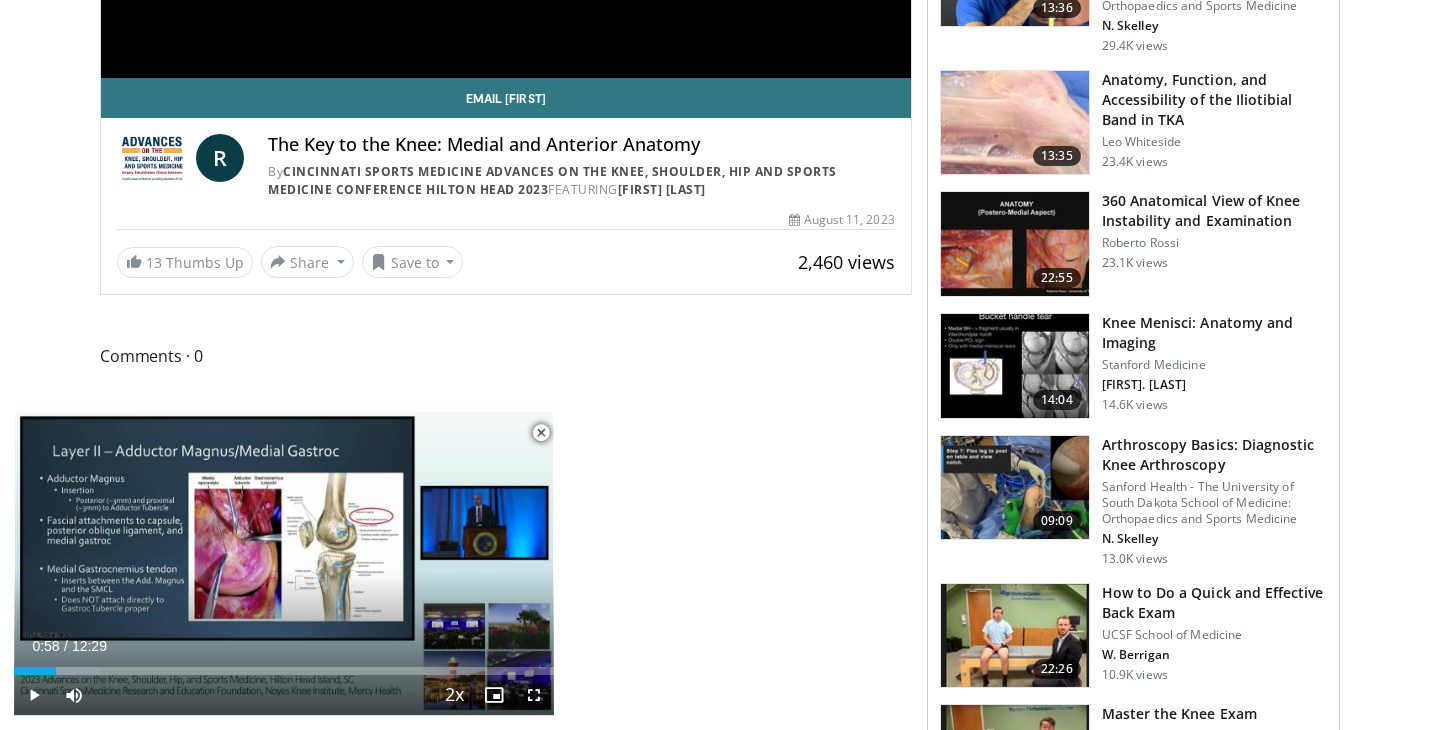 click at bounding box center (1015, 488) 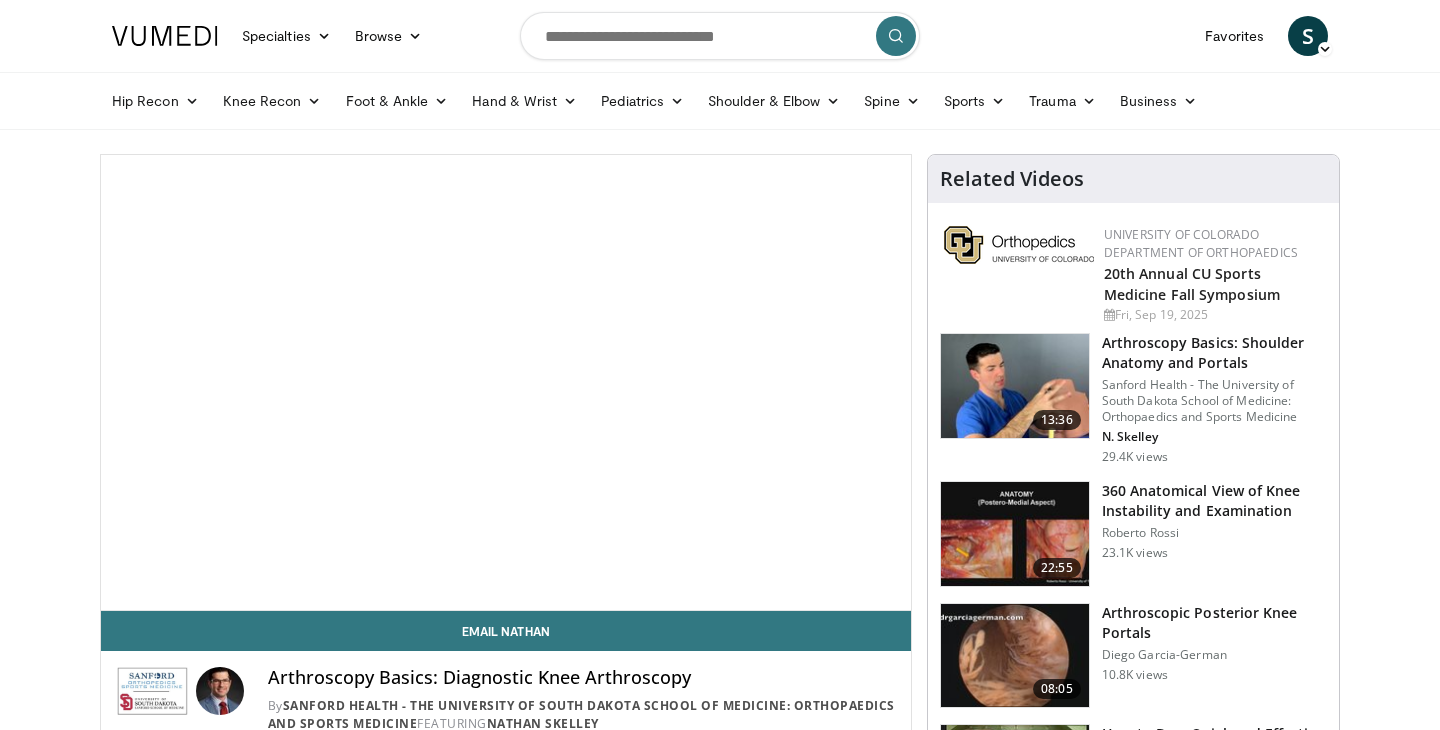 scroll, scrollTop: 0, scrollLeft: 0, axis: both 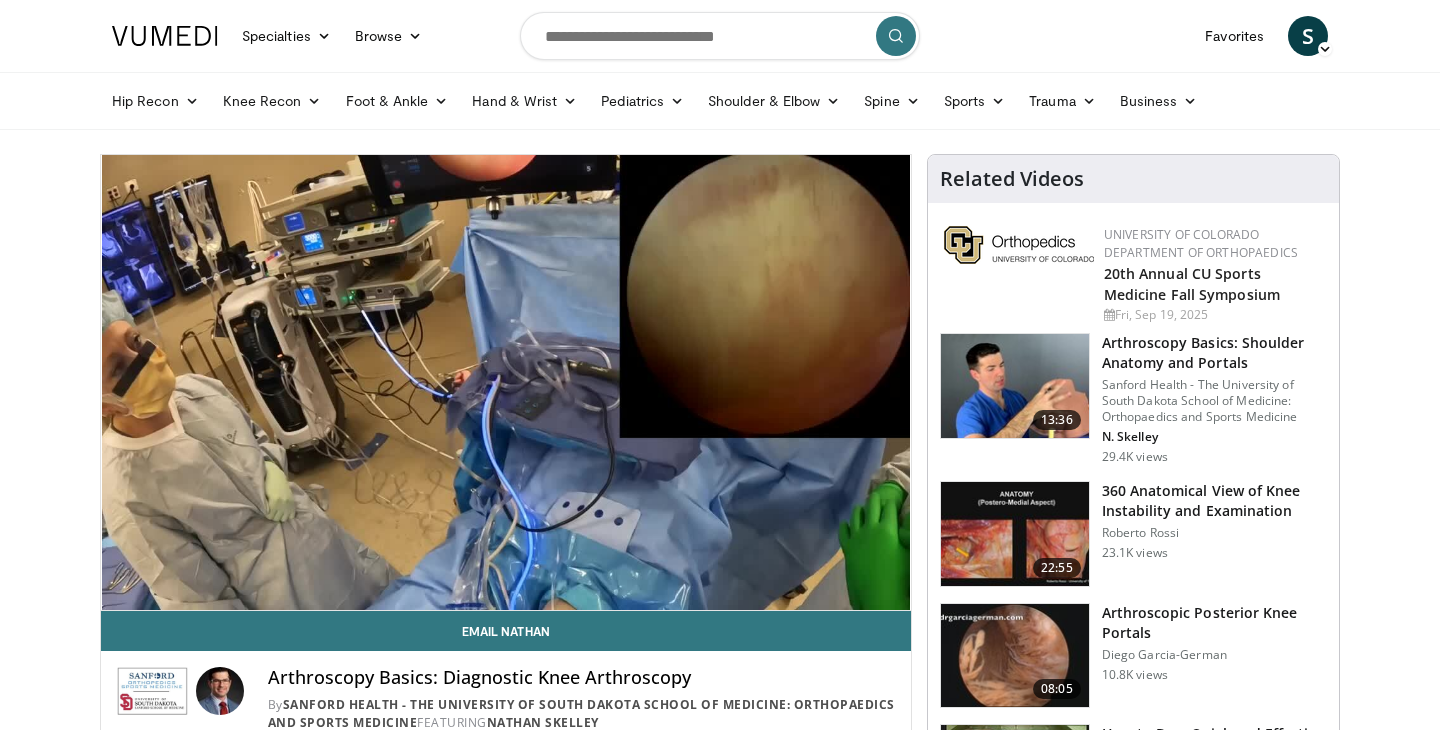 click on "10 seconds
Tap to unmute" at bounding box center (506, 382) 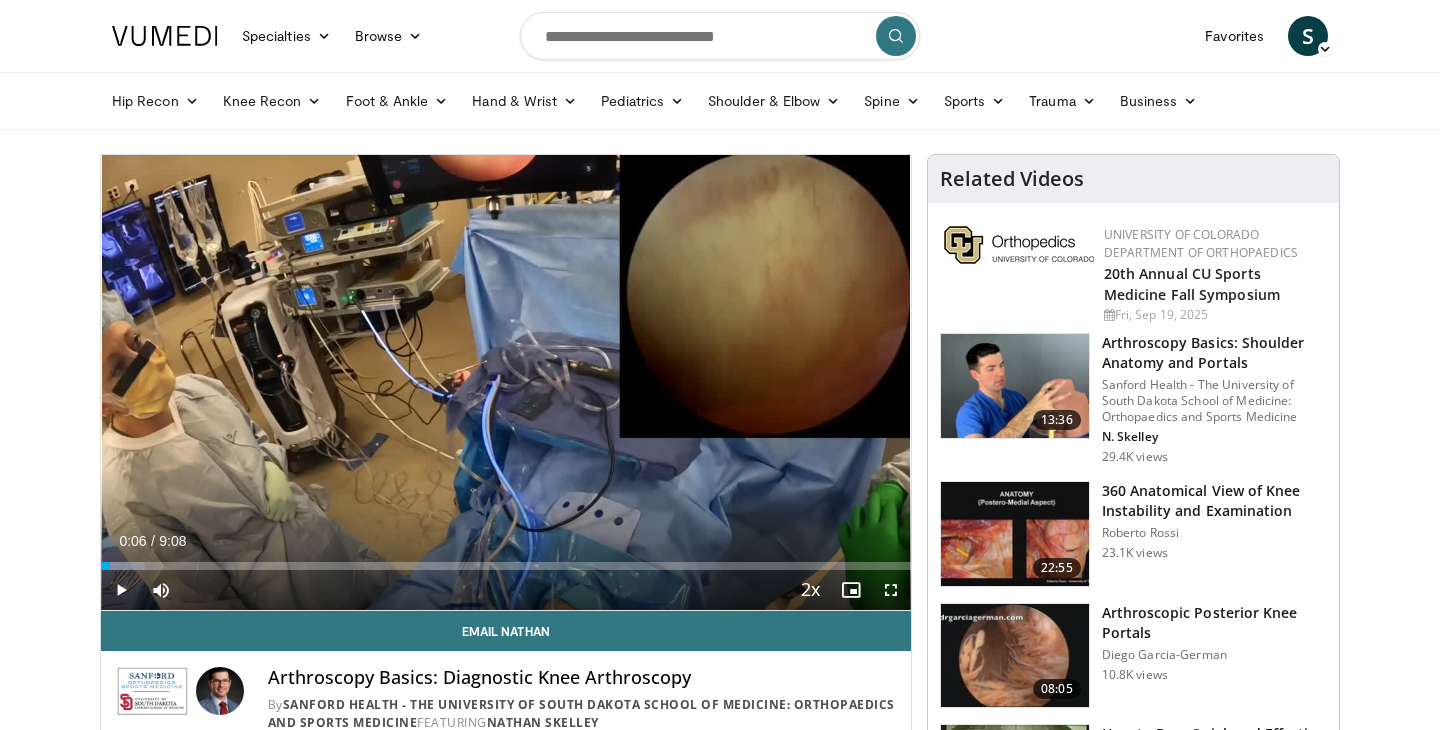 drag, startPoint x: 722, startPoint y: 462, endPoint x: 857, endPoint y: 580, distance: 179.30142 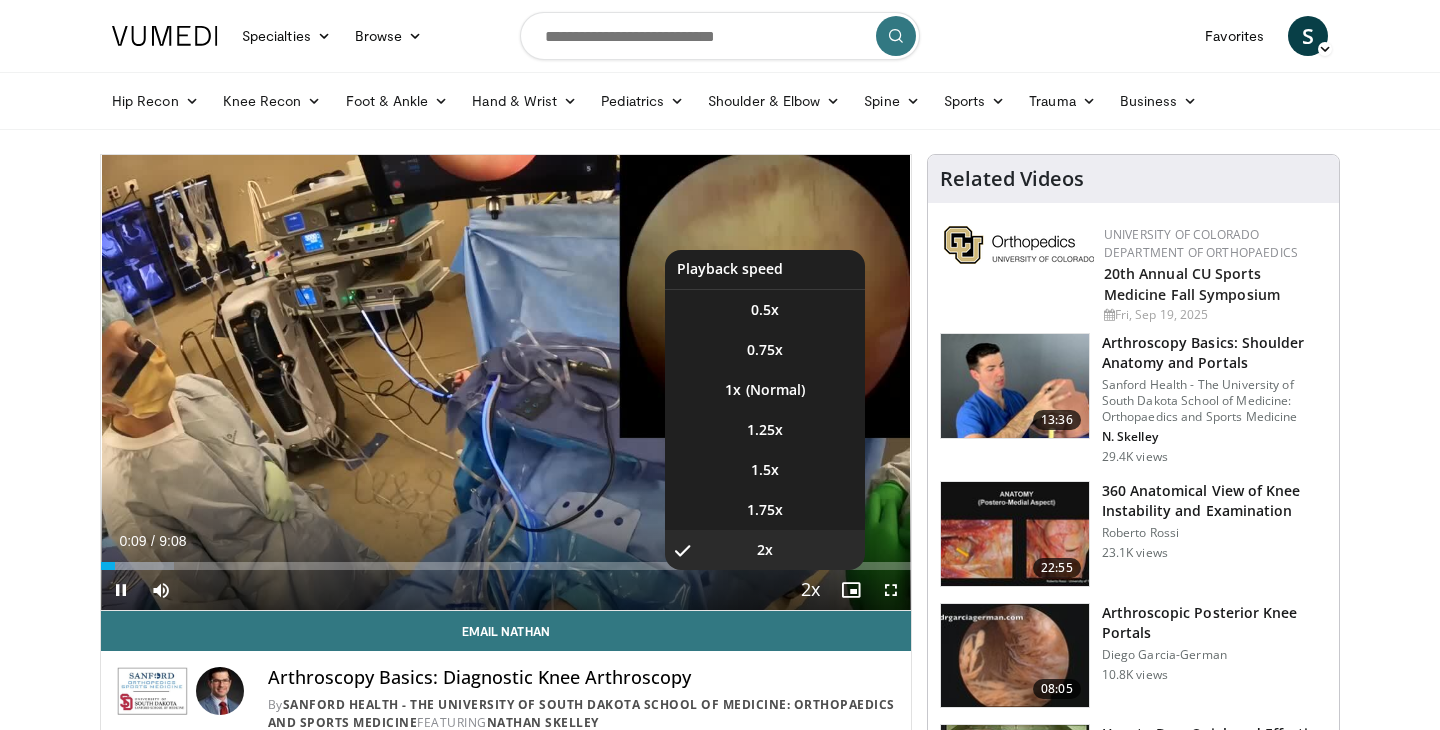 click at bounding box center (811, 591) 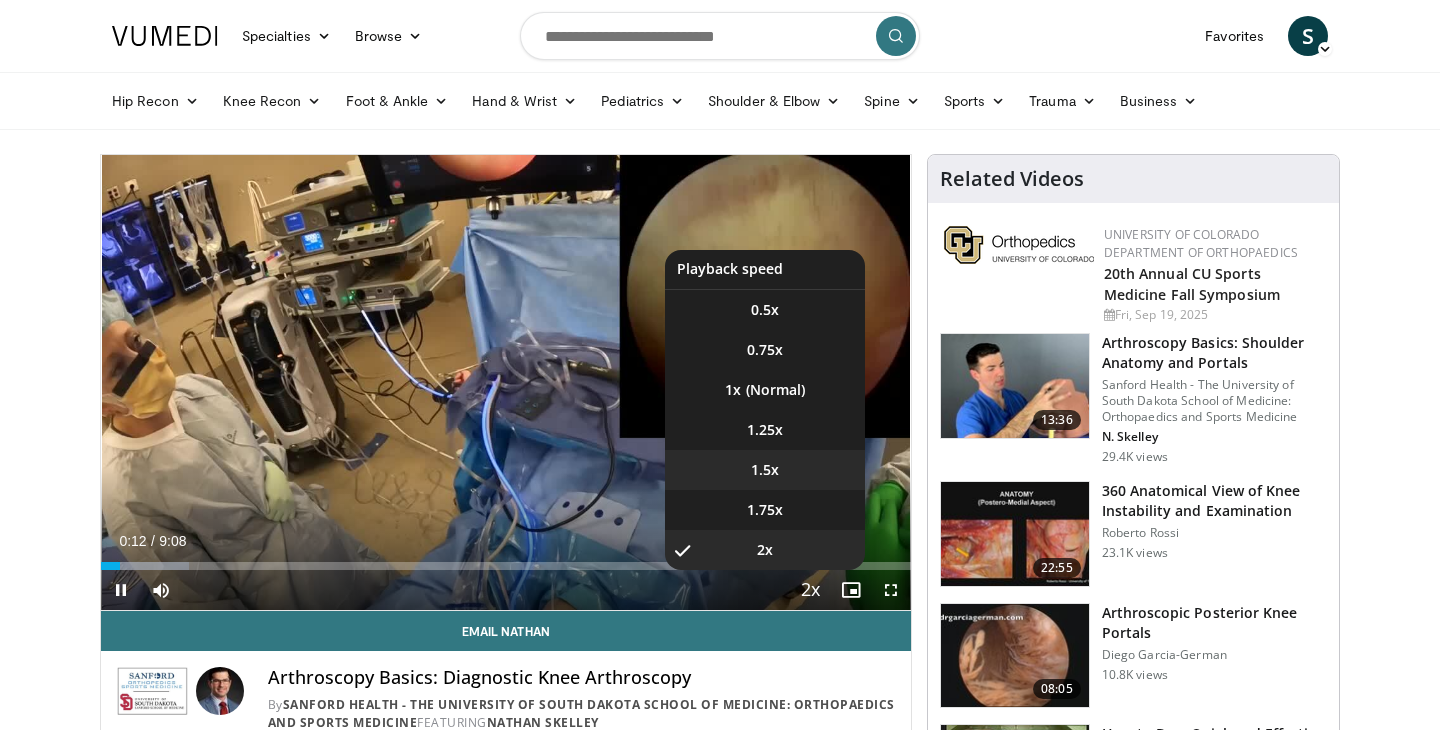 click on "1.5x" at bounding box center (765, 470) 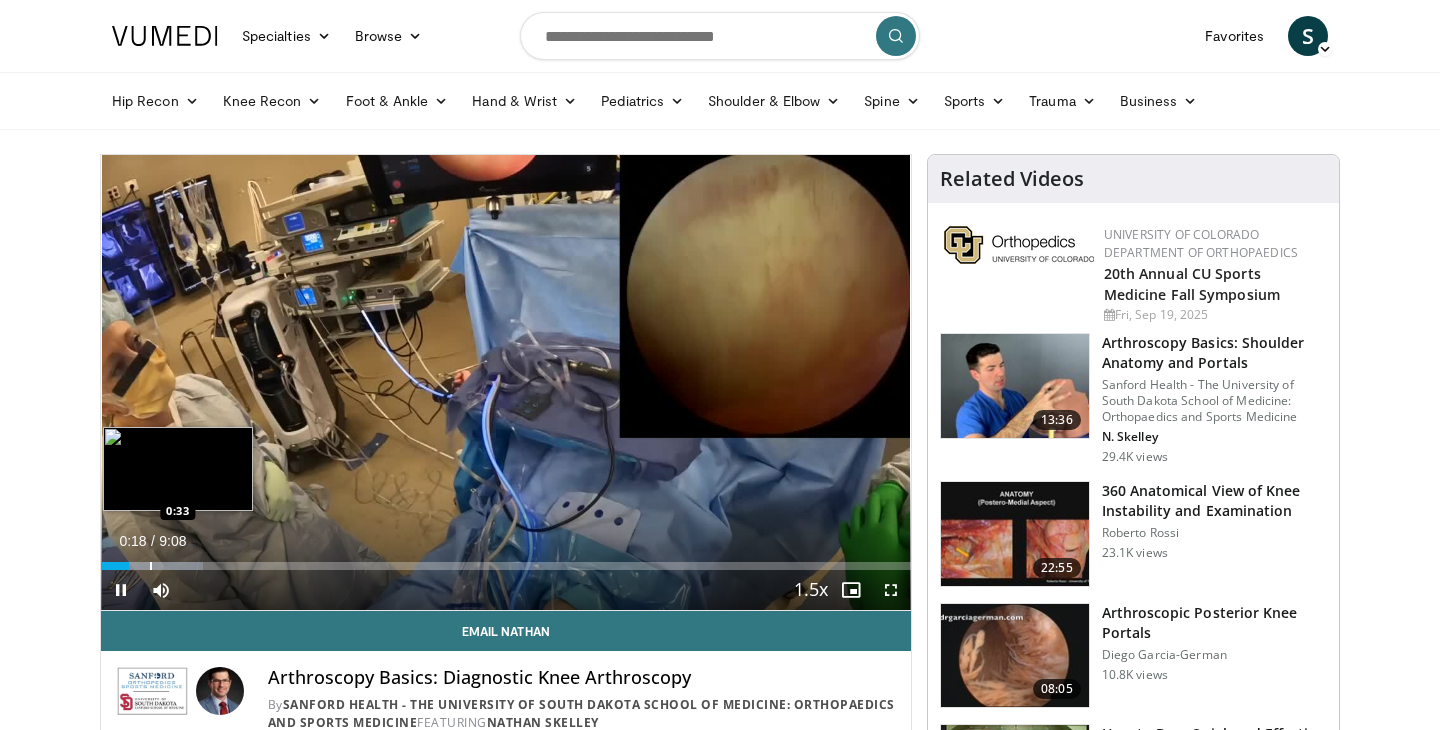 click at bounding box center [151, 566] 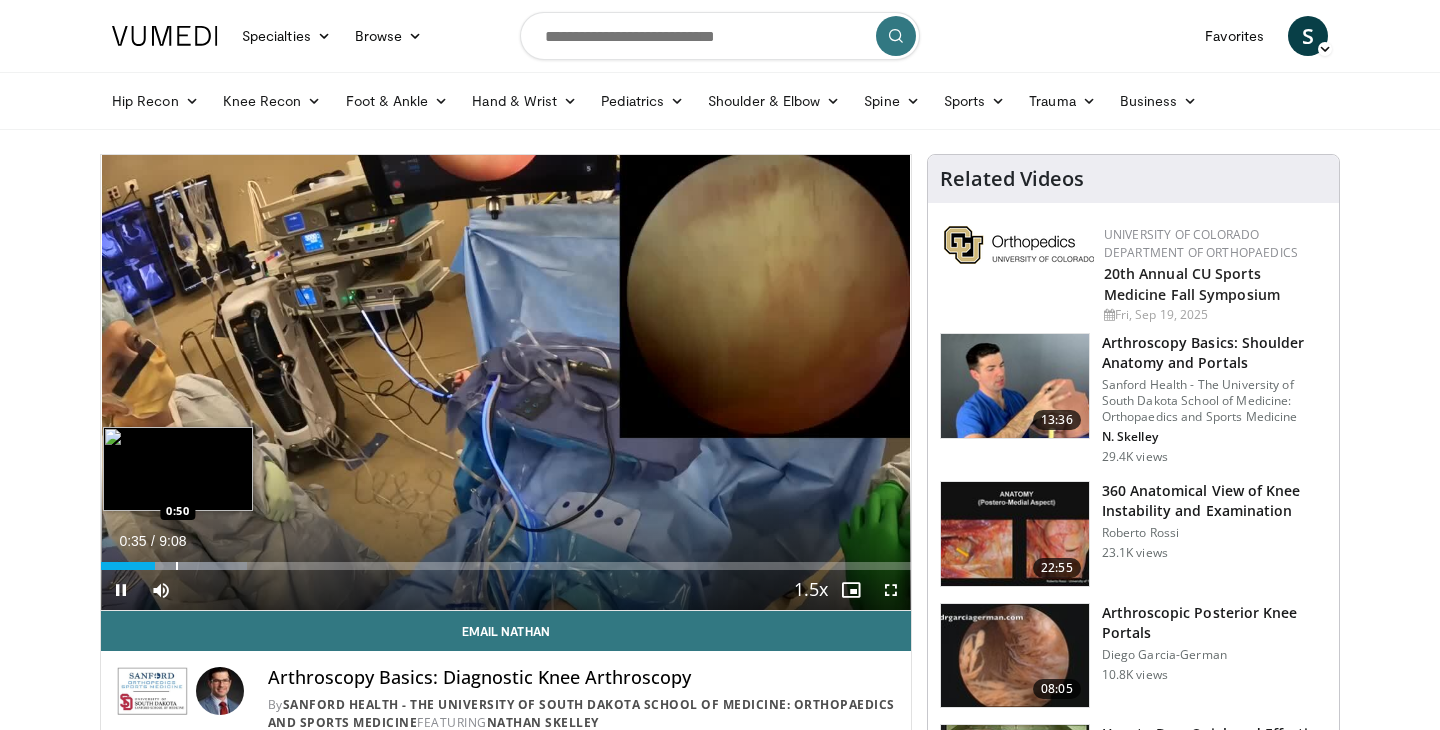 click at bounding box center (177, 566) 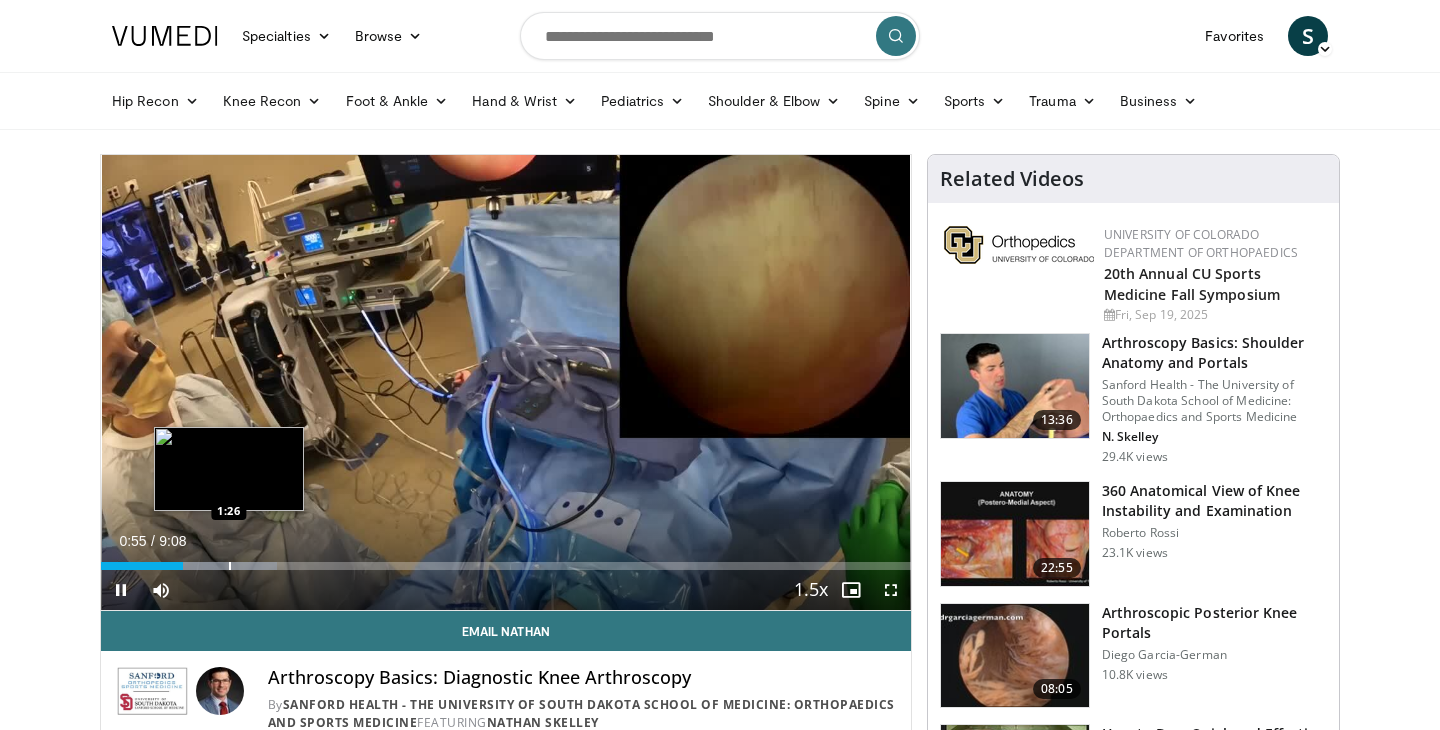 click at bounding box center (230, 566) 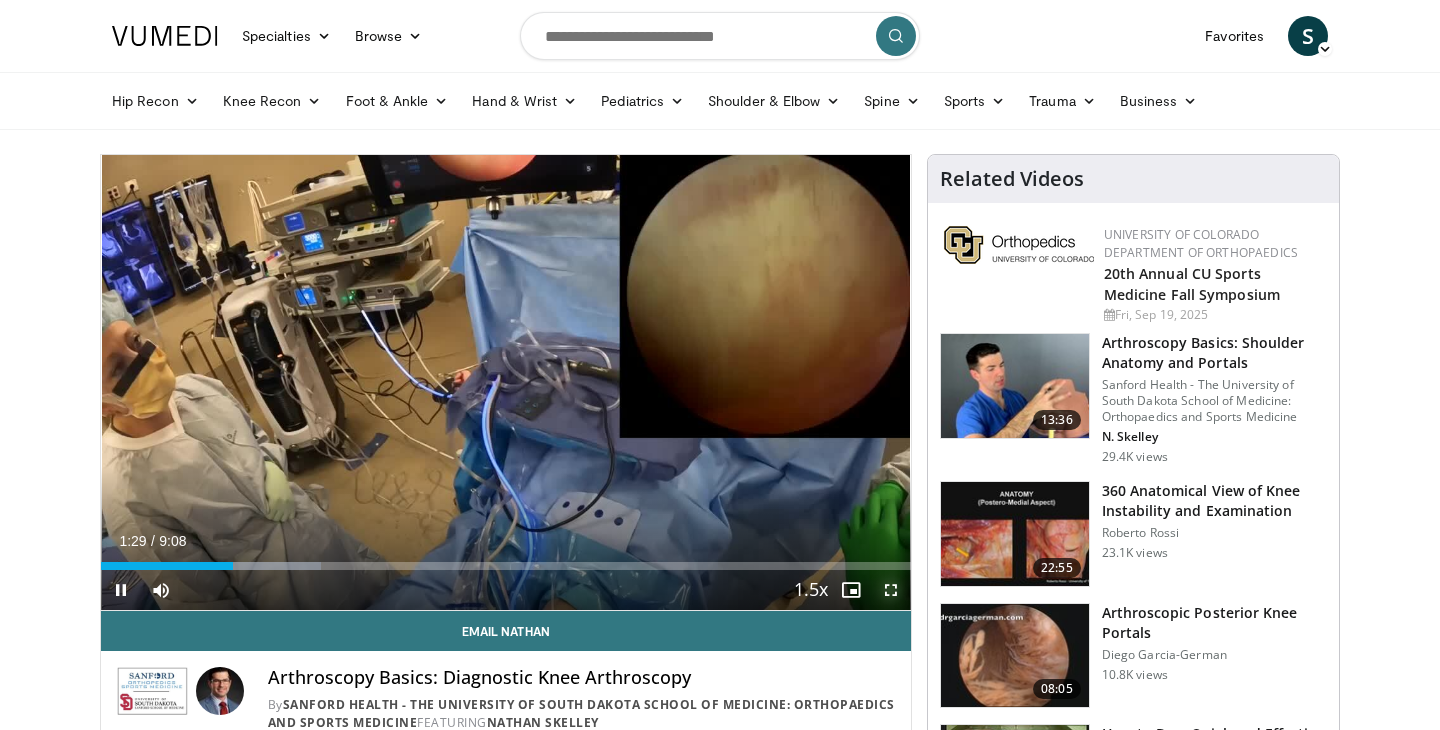 click at bounding box center (891, 590) 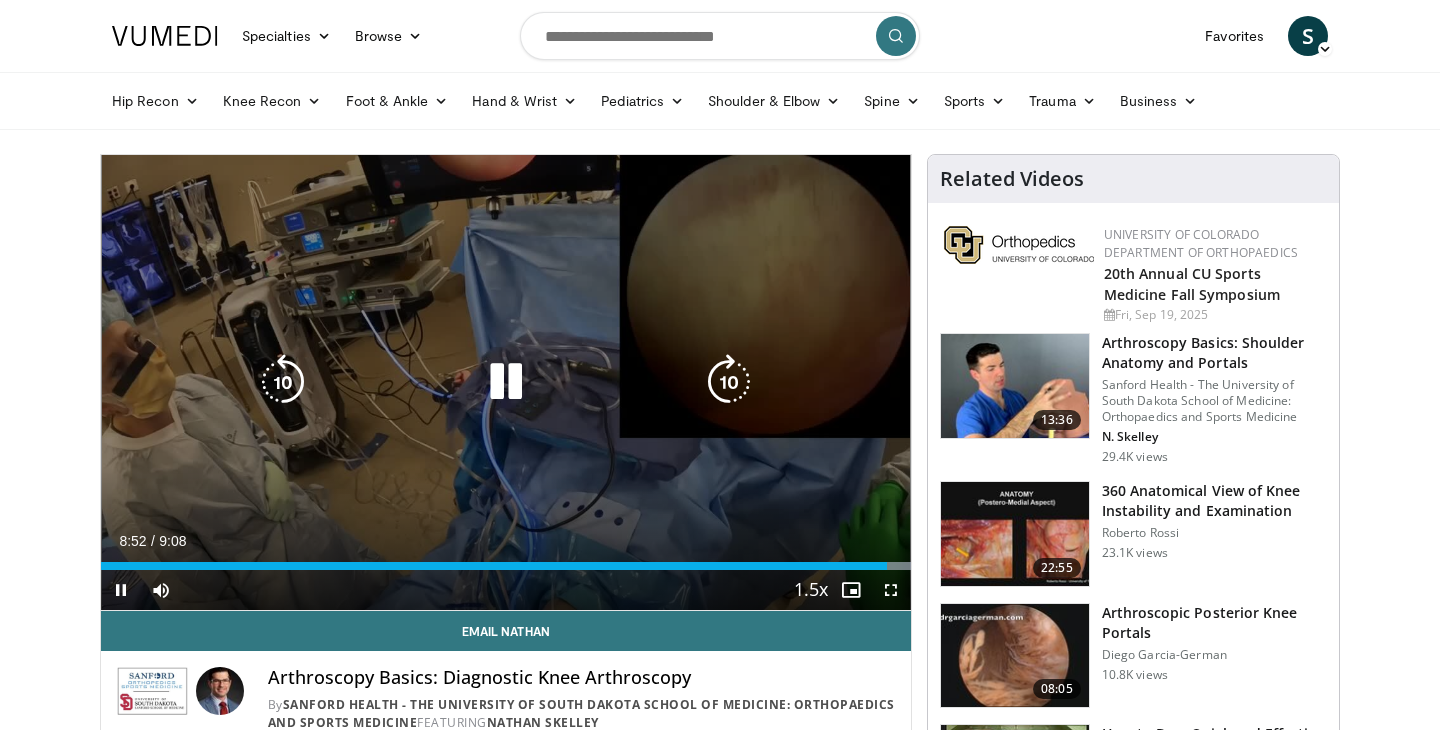 click on "10 seconds
Tap to unmute" at bounding box center [506, 382] 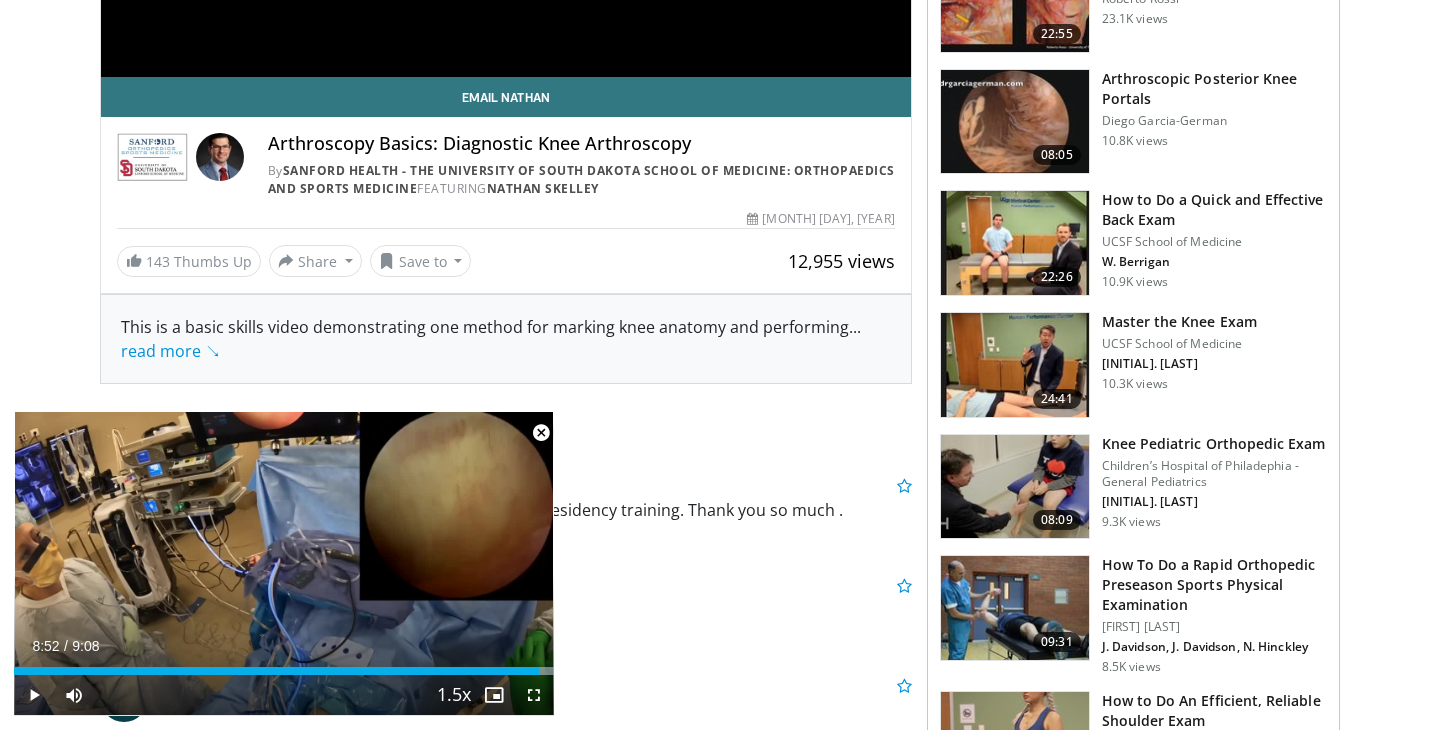 scroll, scrollTop: 537, scrollLeft: 0, axis: vertical 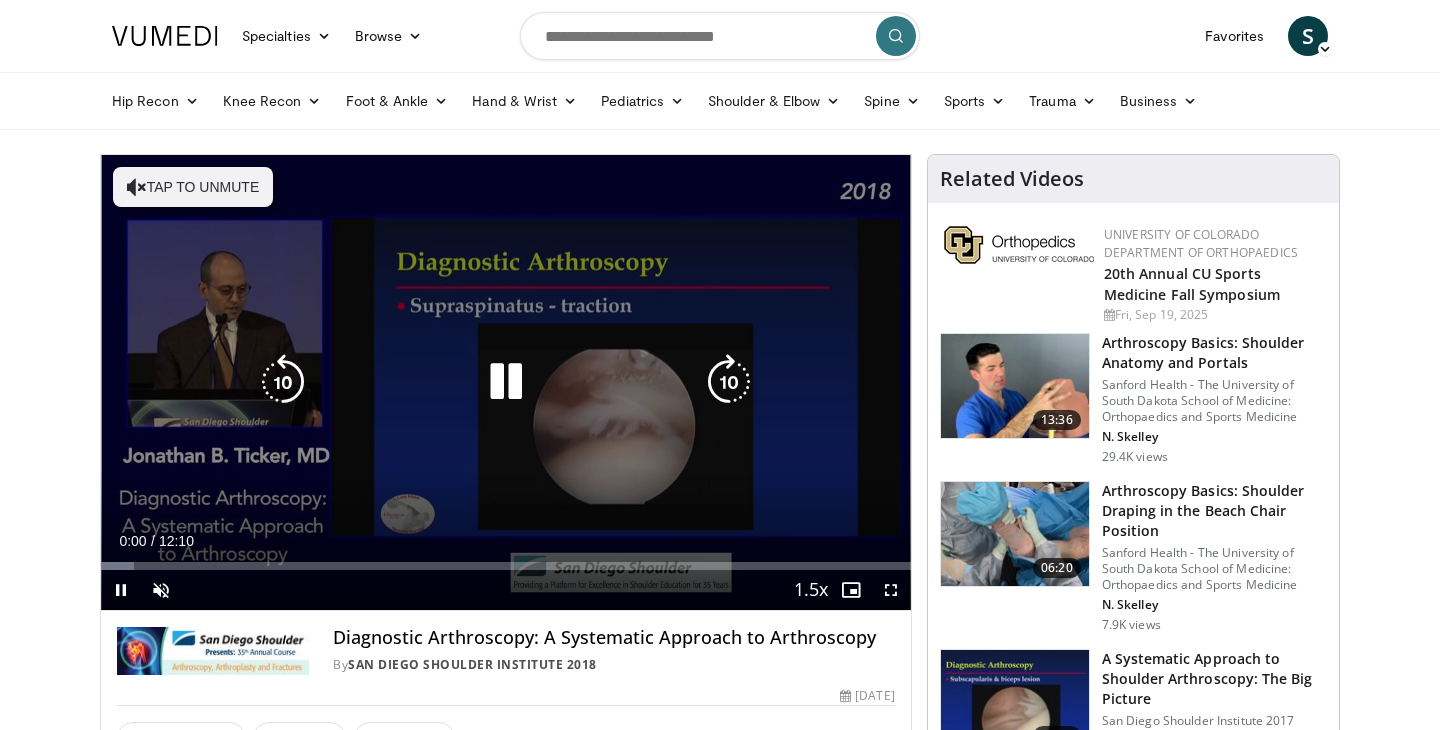 click at bounding box center [506, 382] 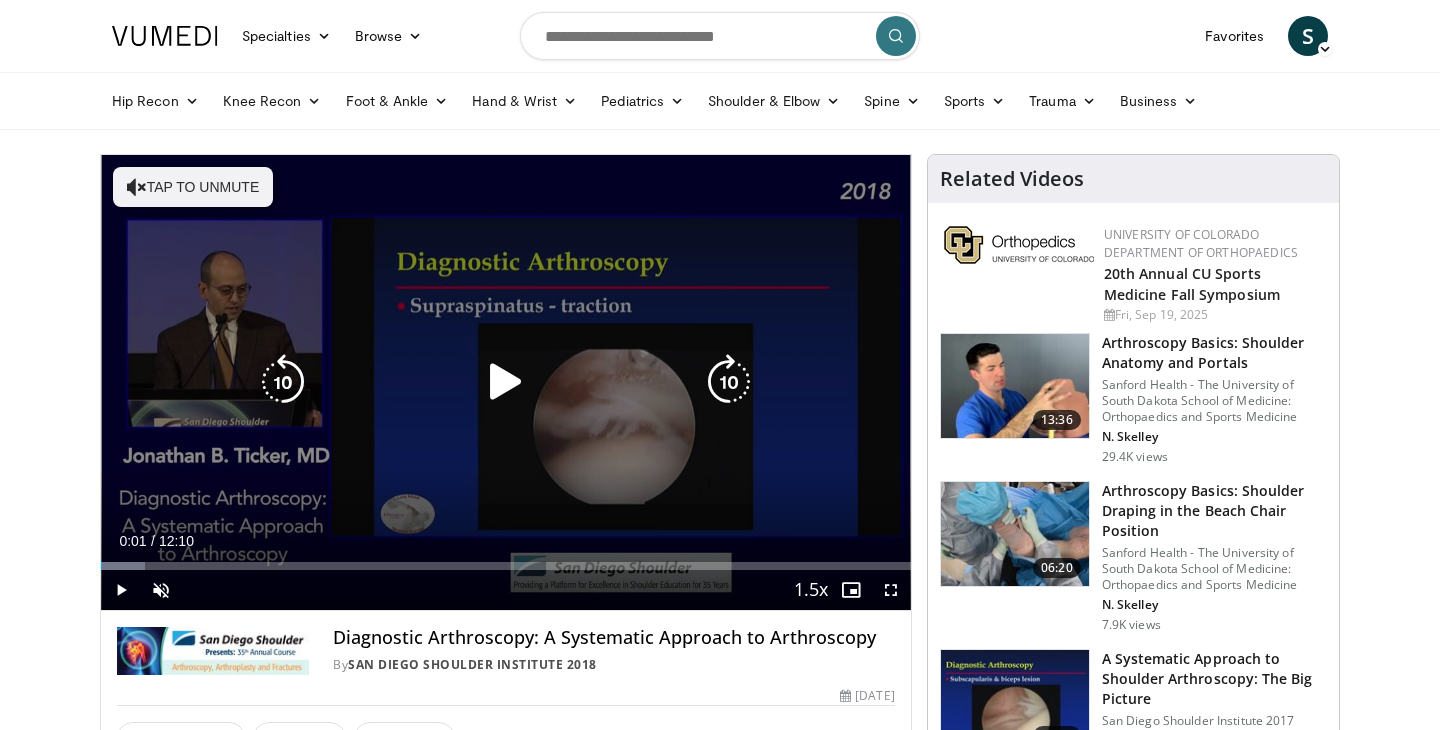 click at bounding box center (506, 382) 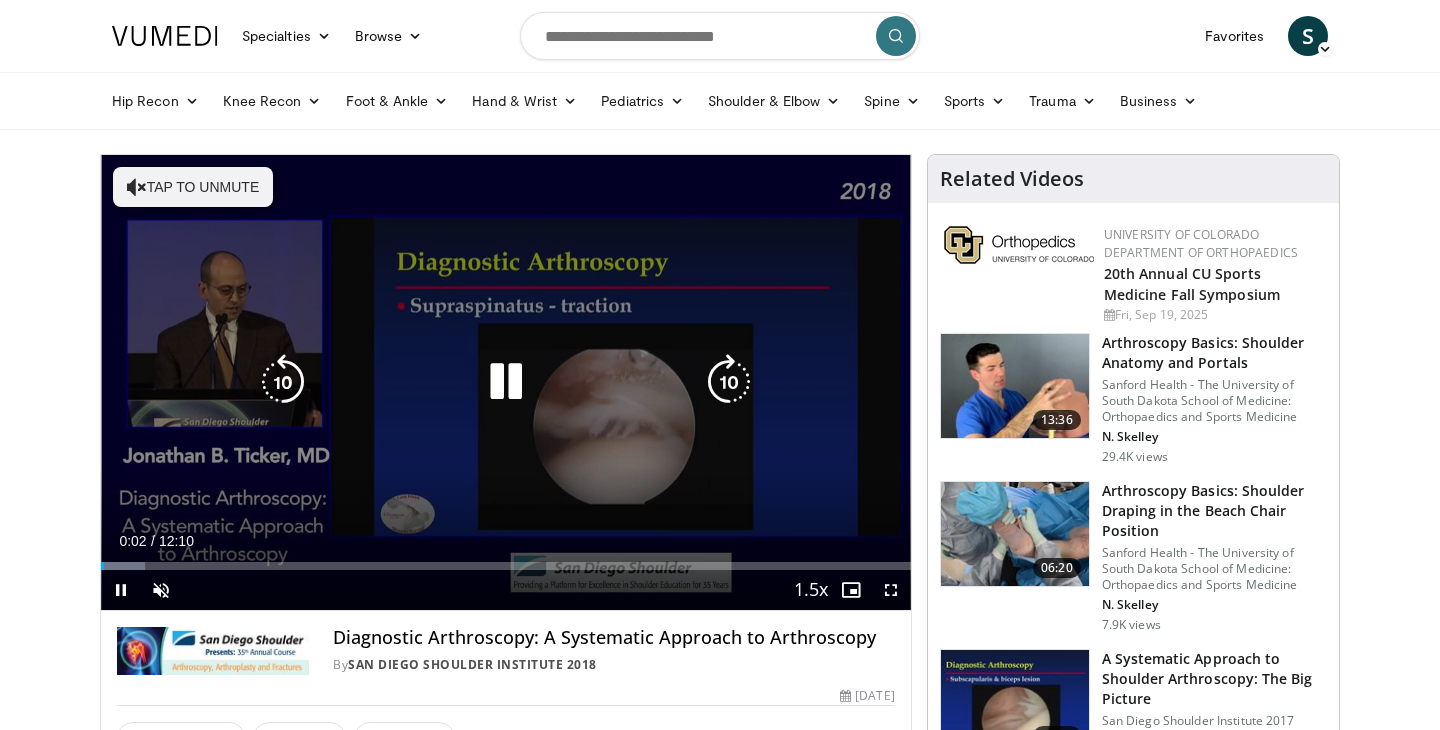 click on "Tap to unmute" at bounding box center (193, 187) 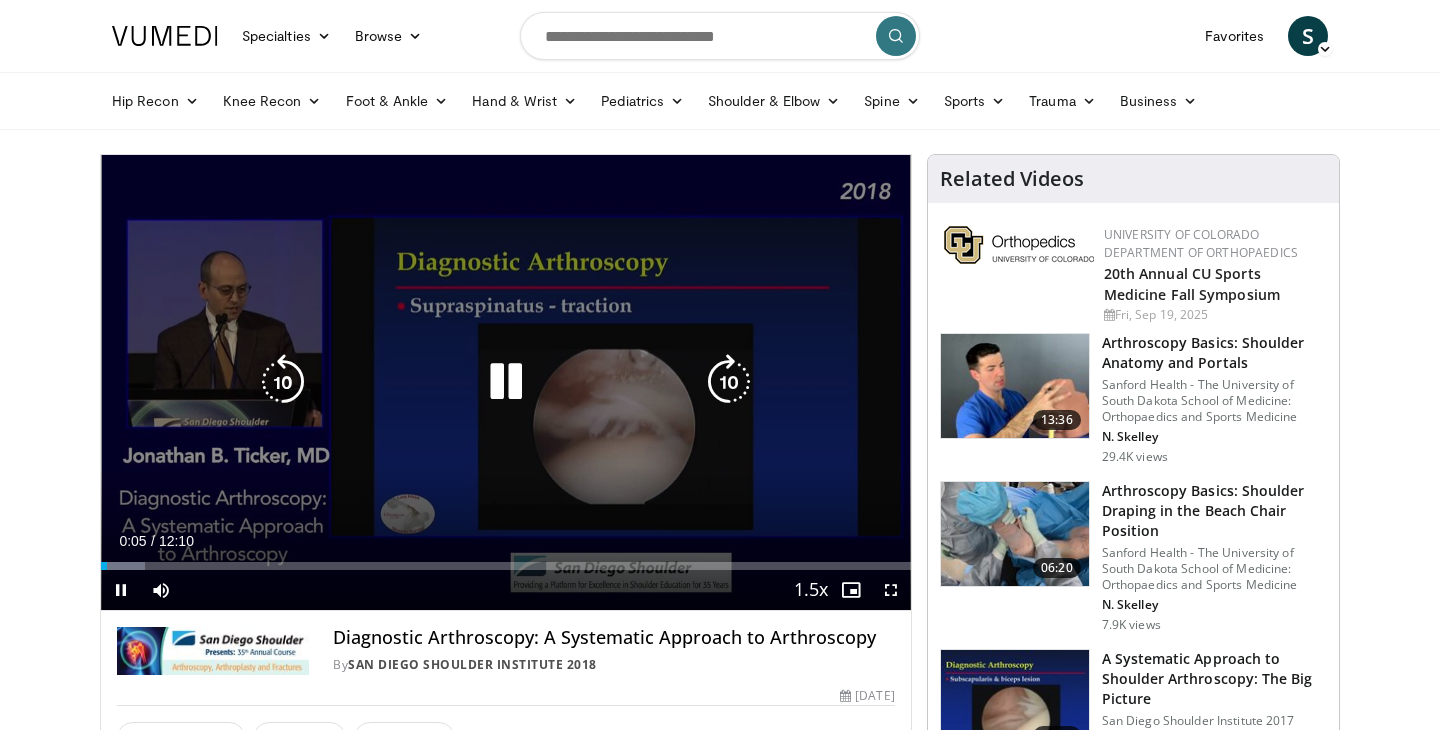 click at bounding box center (506, 382) 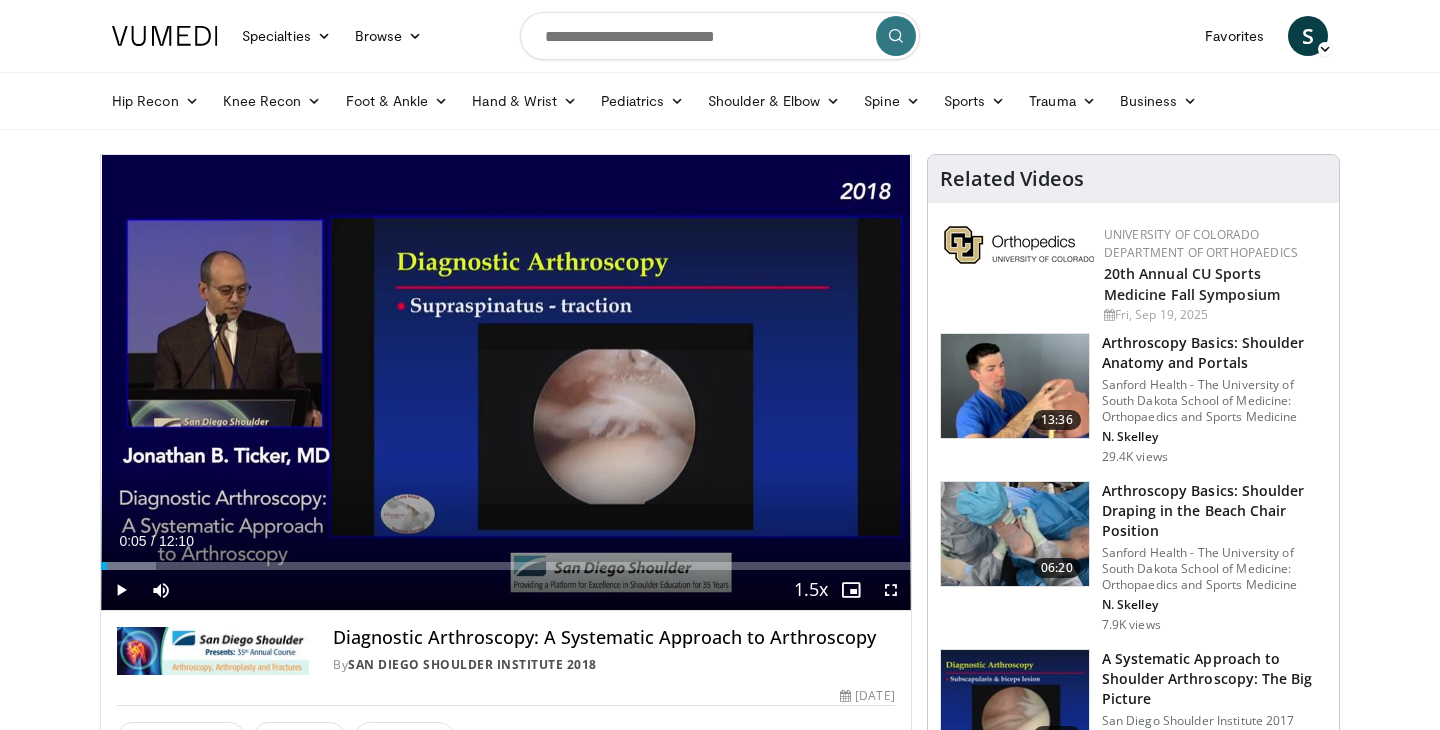 click on "Specialties
Adult & Family Medicine
Allergy, Asthma, Immunology
Anesthesiology
Cardiology
Dental
Dermatology
Endocrinology
Gastroenterology & Hepatology
General Surgery
Hematology & Oncology
Infectious Disease
Nephrology
Neurology
Neurosurgery
Obstetrics & Gynecology
Ophthalmology
Oral Maxillofacial
Orthopaedics
Otolaryngology
Pediatrics
Plastic Surgery
Podiatry
Psychiatry
Pulmonology
Radiation Oncology
Radiology
Rheumatology
Urology
Browse
S" at bounding box center [720, 36] 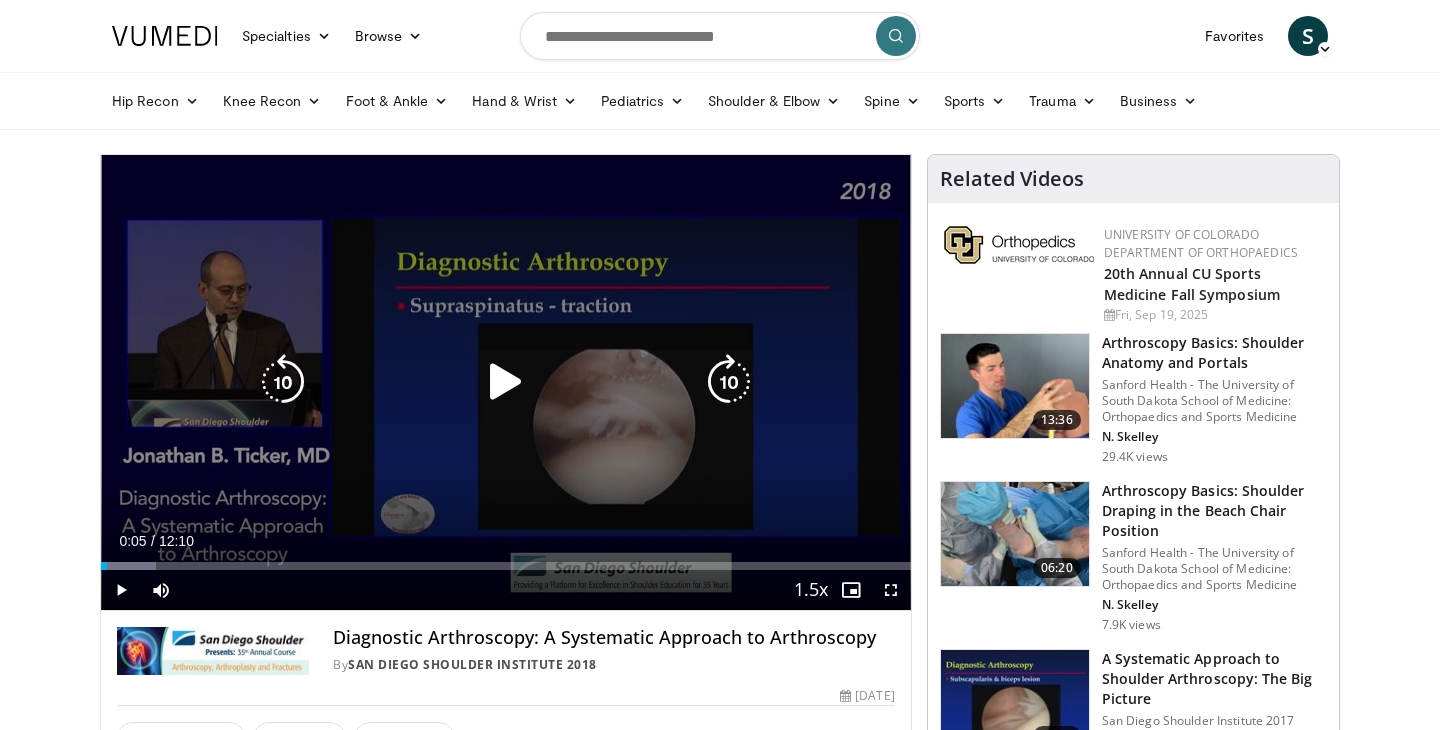 click at bounding box center (506, 382) 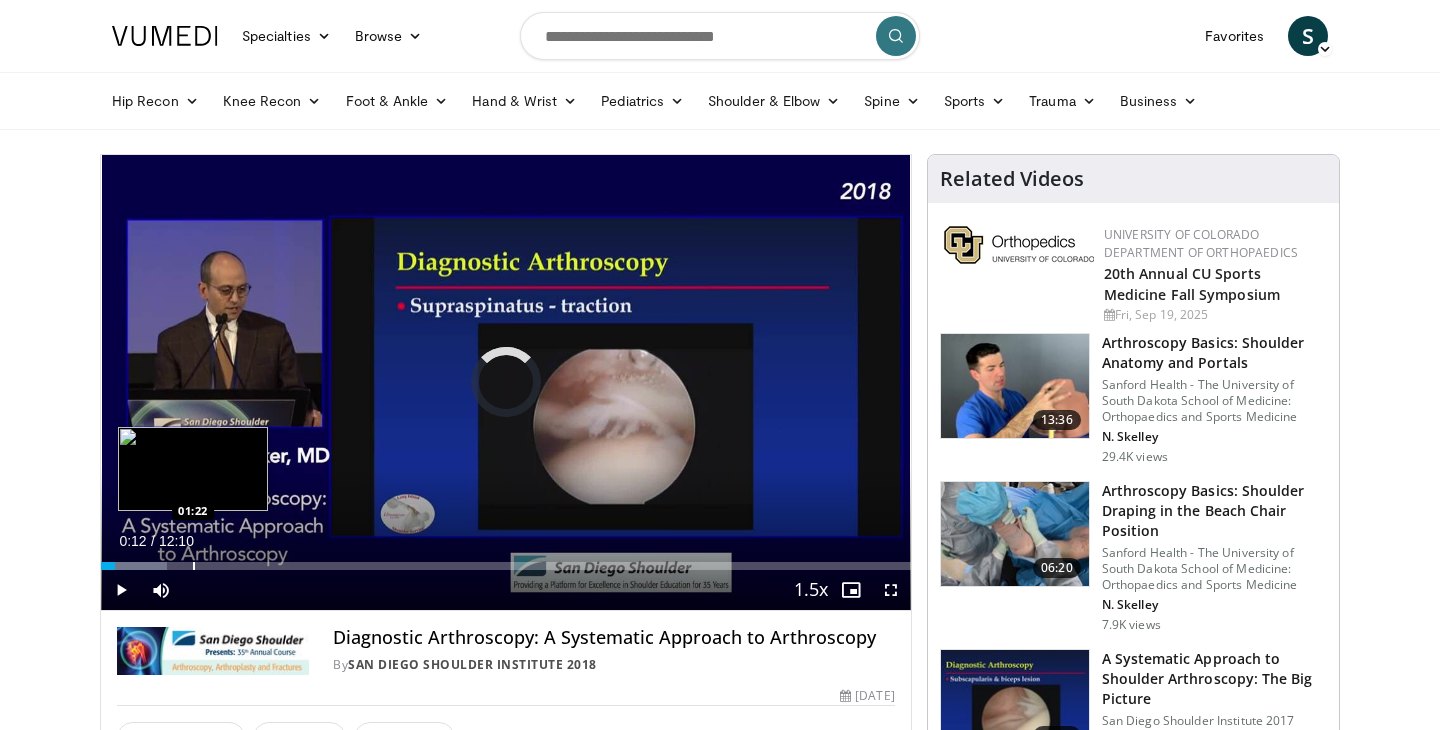 click at bounding box center [194, 566] 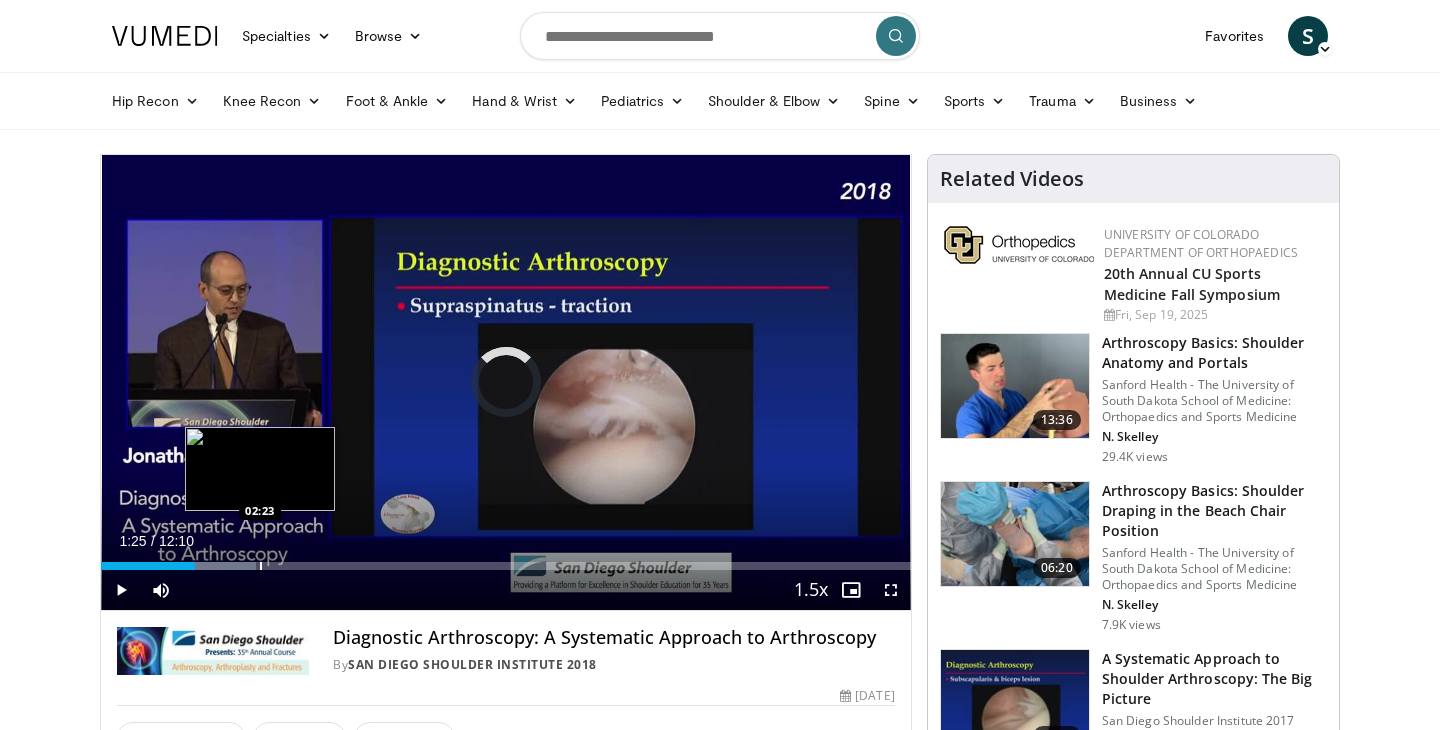 click at bounding box center (261, 566) 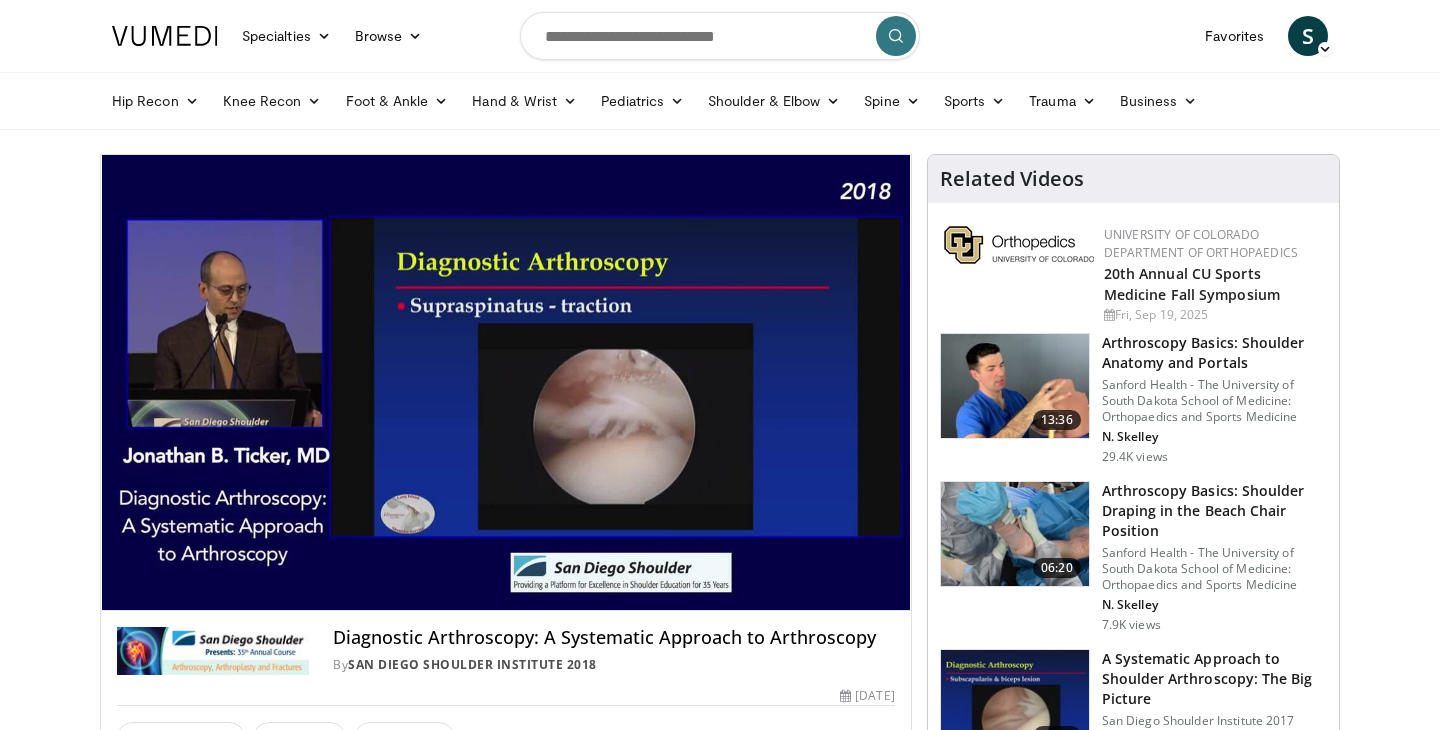 click on "10 seconds
Tap to unmute" at bounding box center [506, 382] 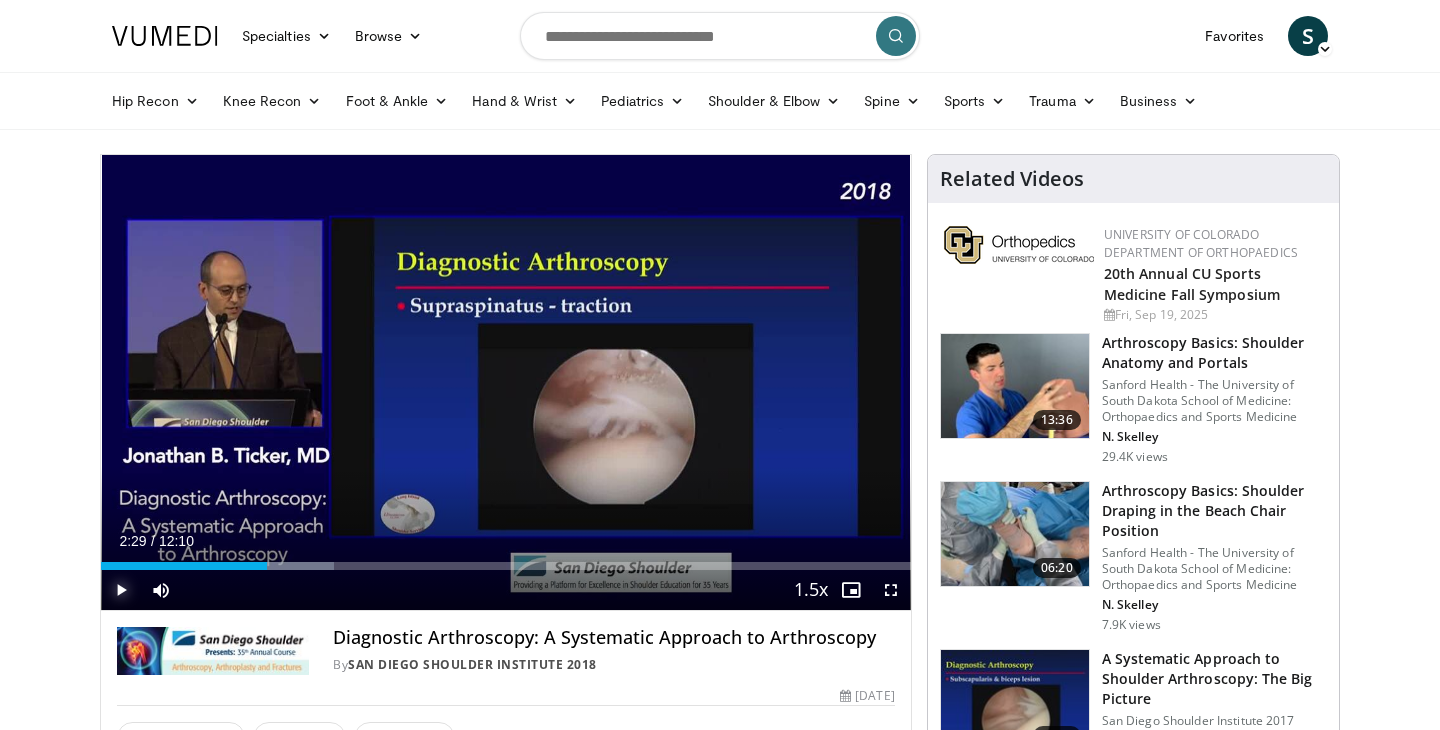 click at bounding box center (121, 590) 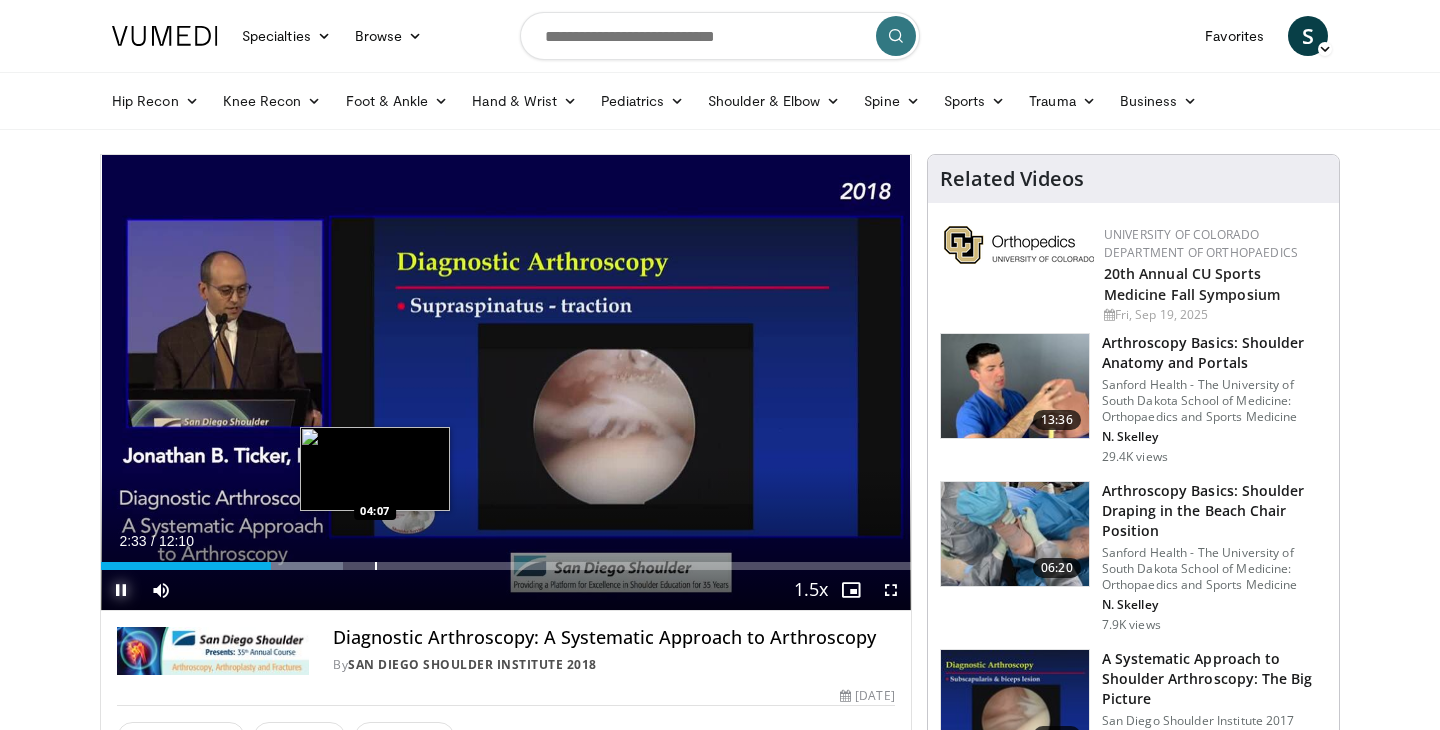 click on "Loaded :  29.87% 02:33 04:07" at bounding box center [506, 560] 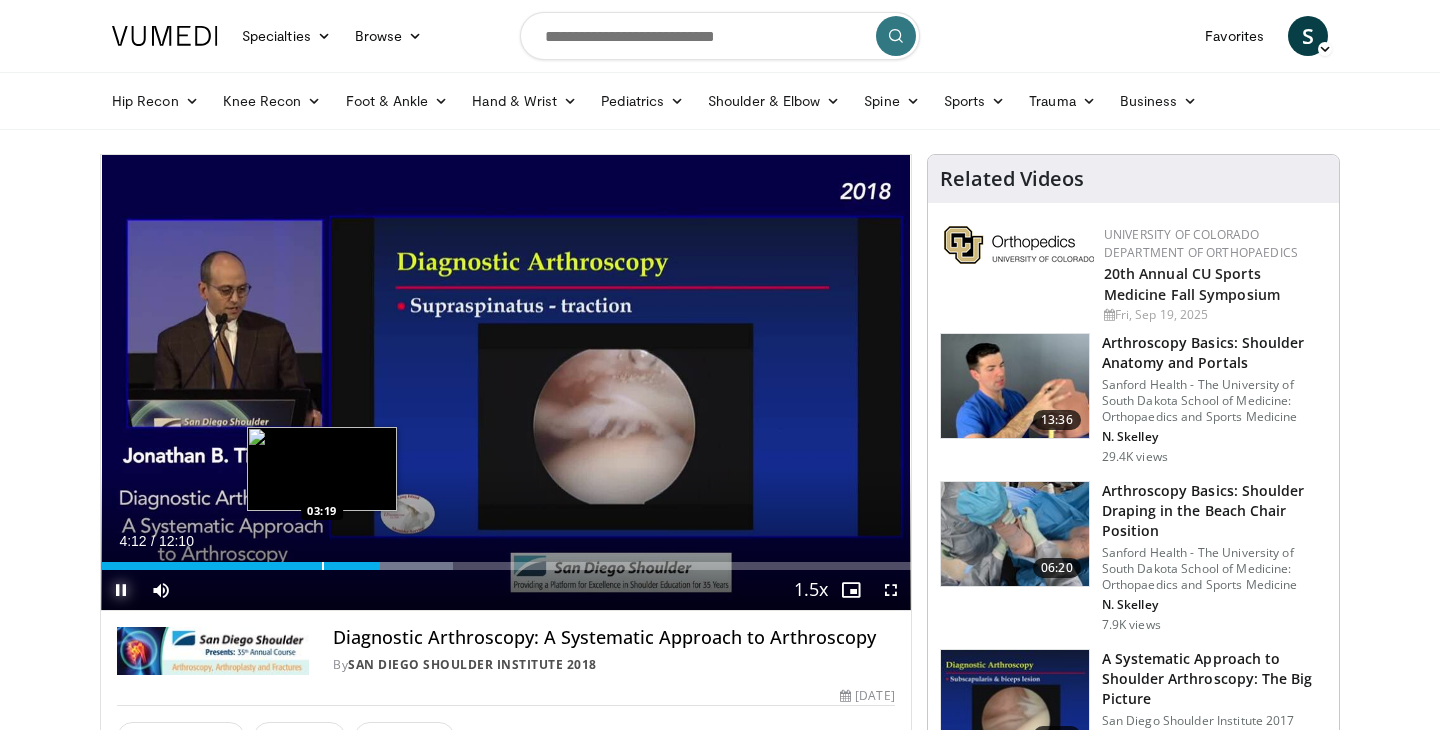 click at bounding box center [323, 566] 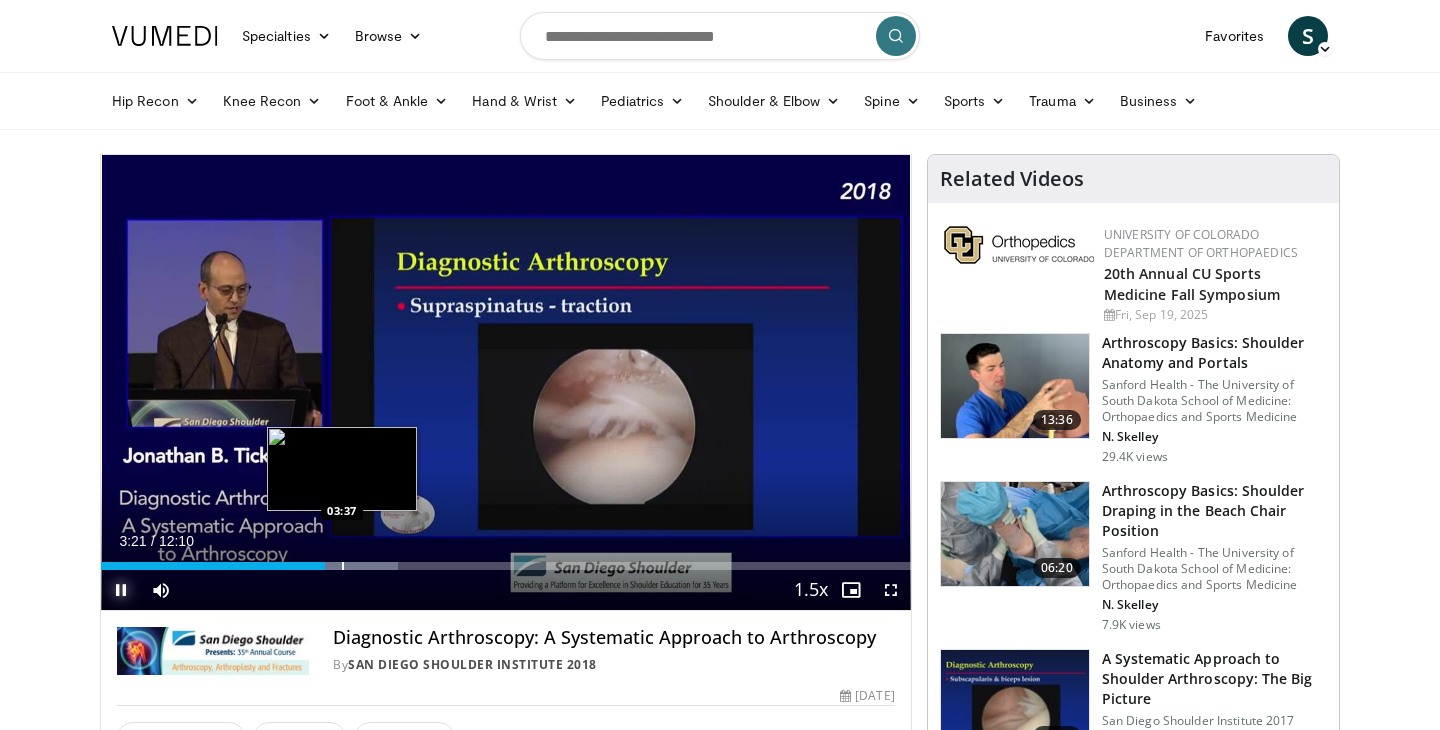 click at bounding box center [343, 566] 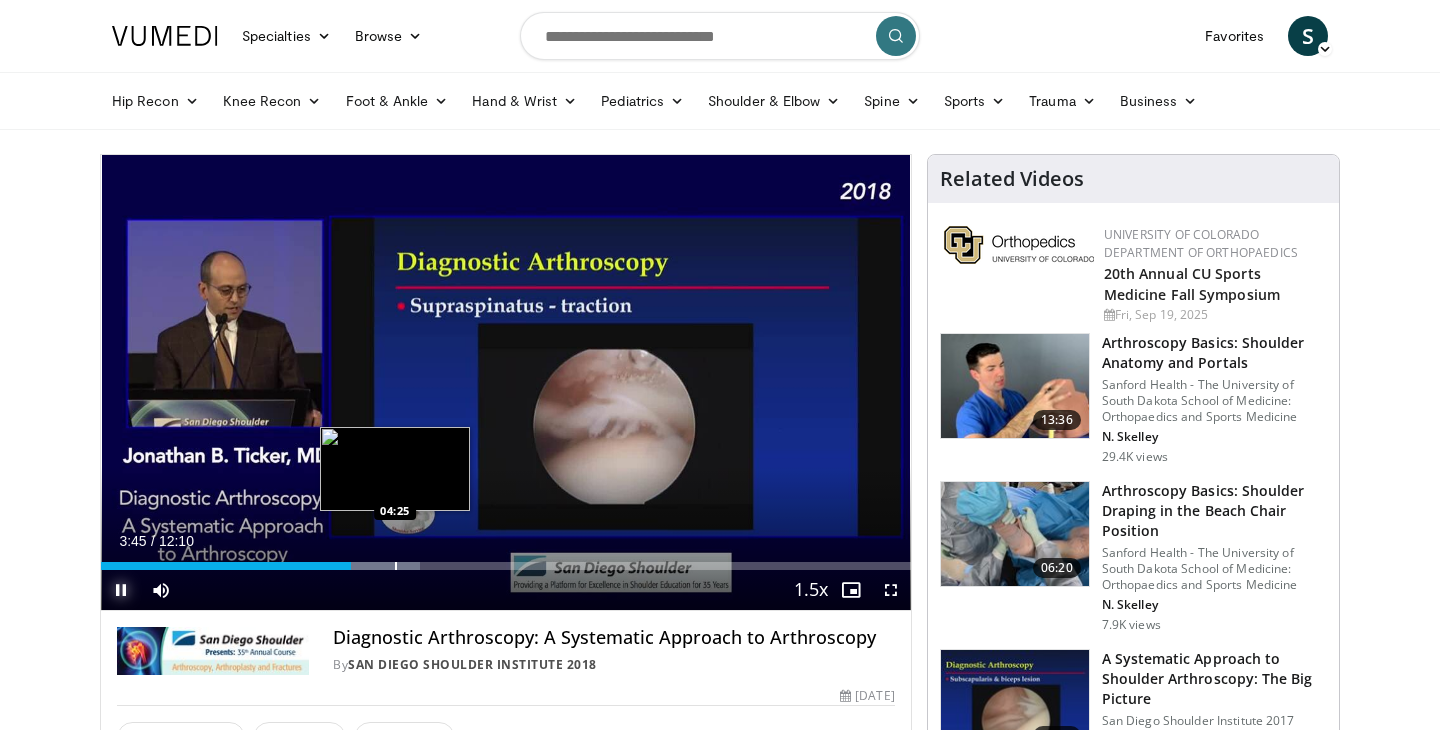 click on "Loaded :  39.38% 03:45 04:25" at bounding box center [506, 560] 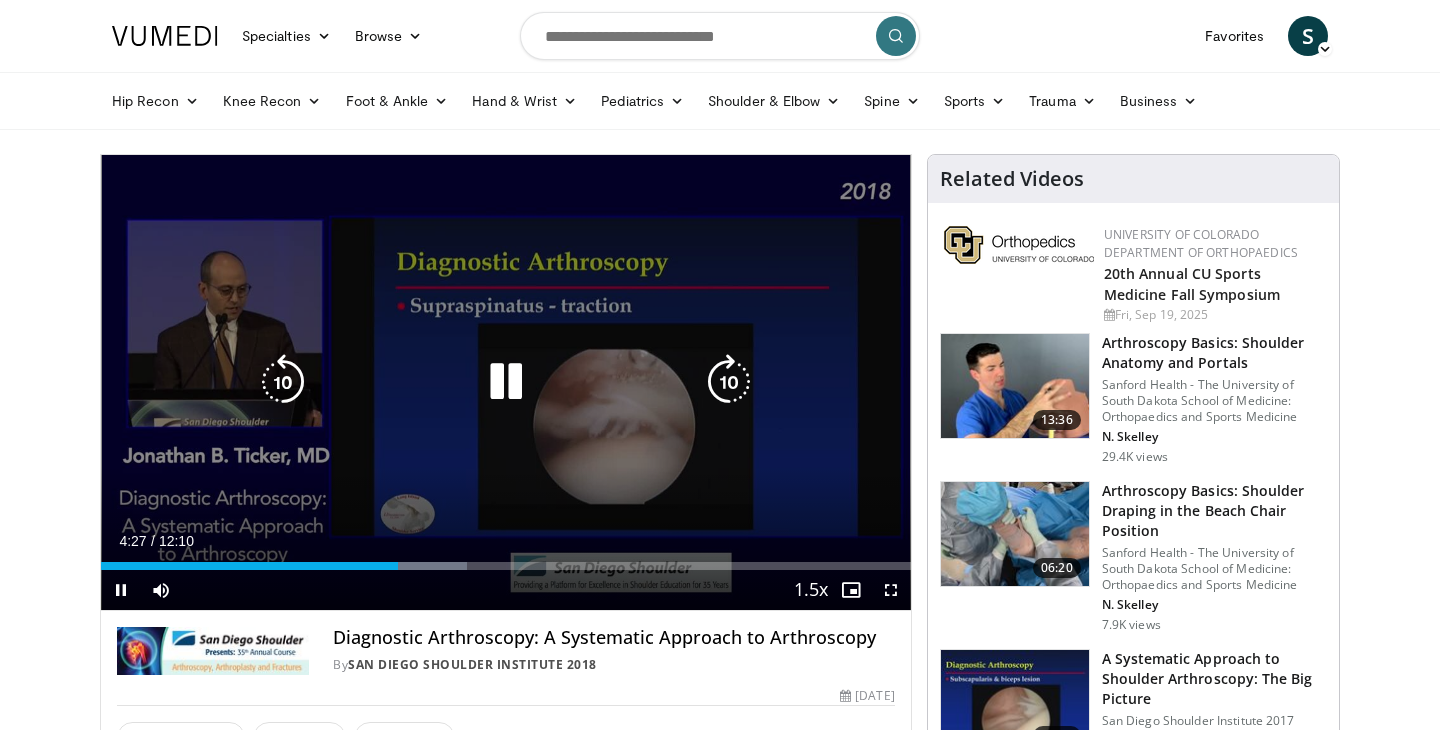 click at bounding box center [506, 382] 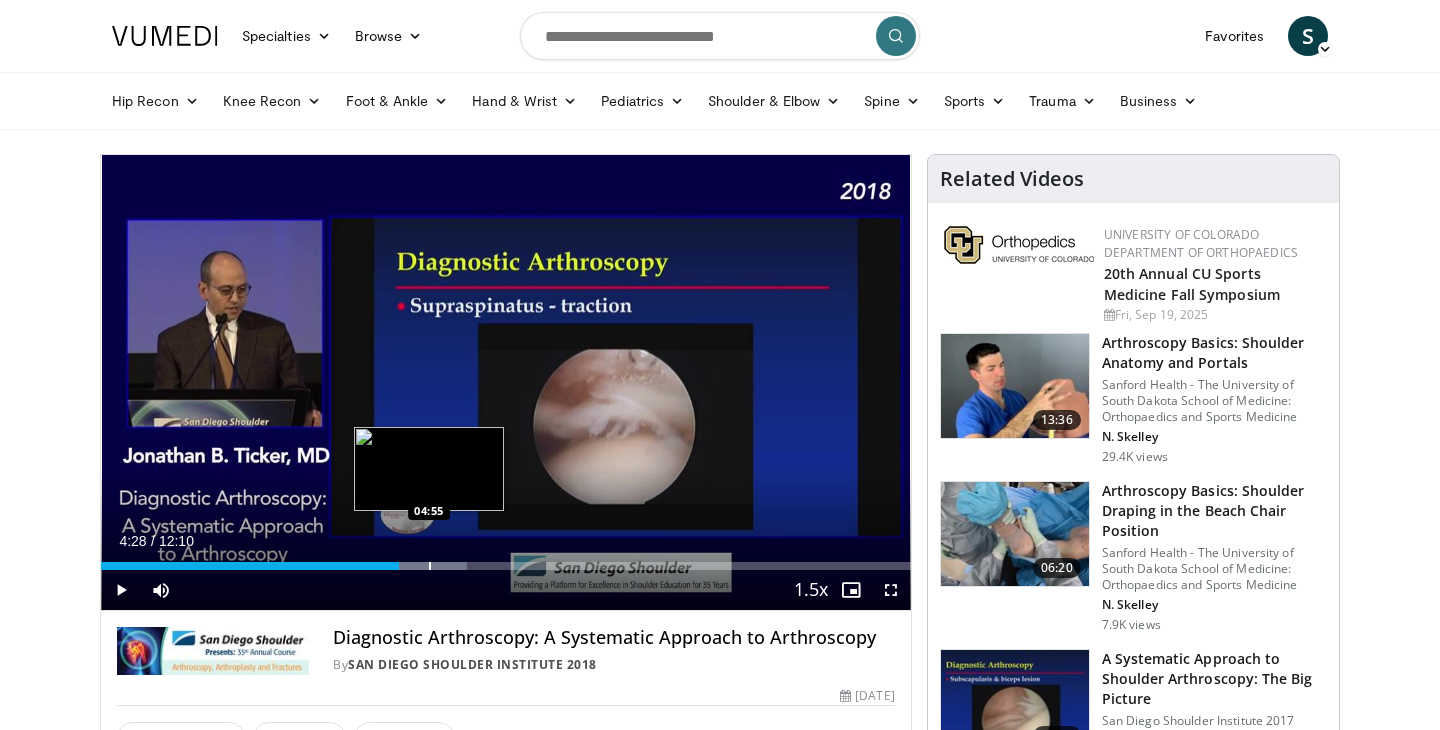 click at bounding box center [430, 566] 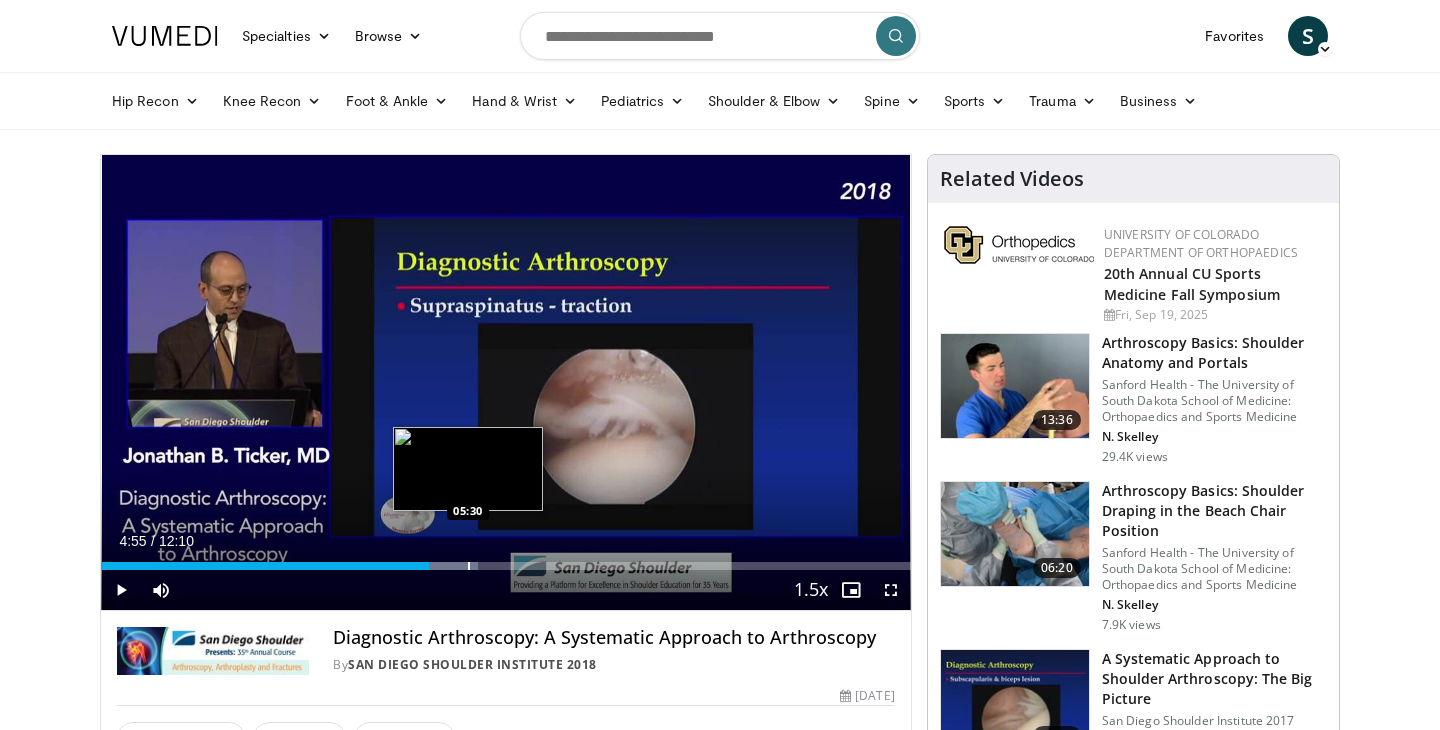 click at bounding box center (469, 566) 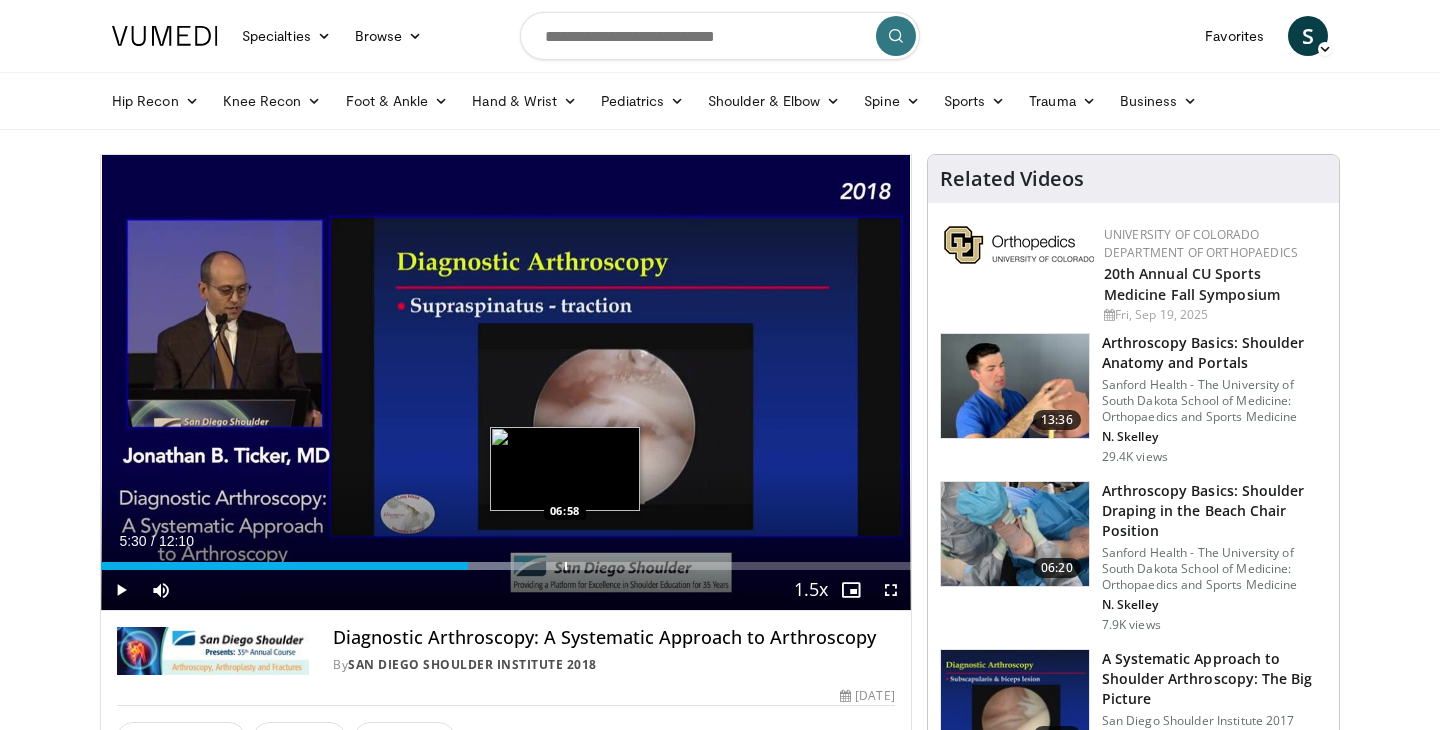 click on "Loaded :  52.08% 05:30 06:58" at bounding box center [506, 560] 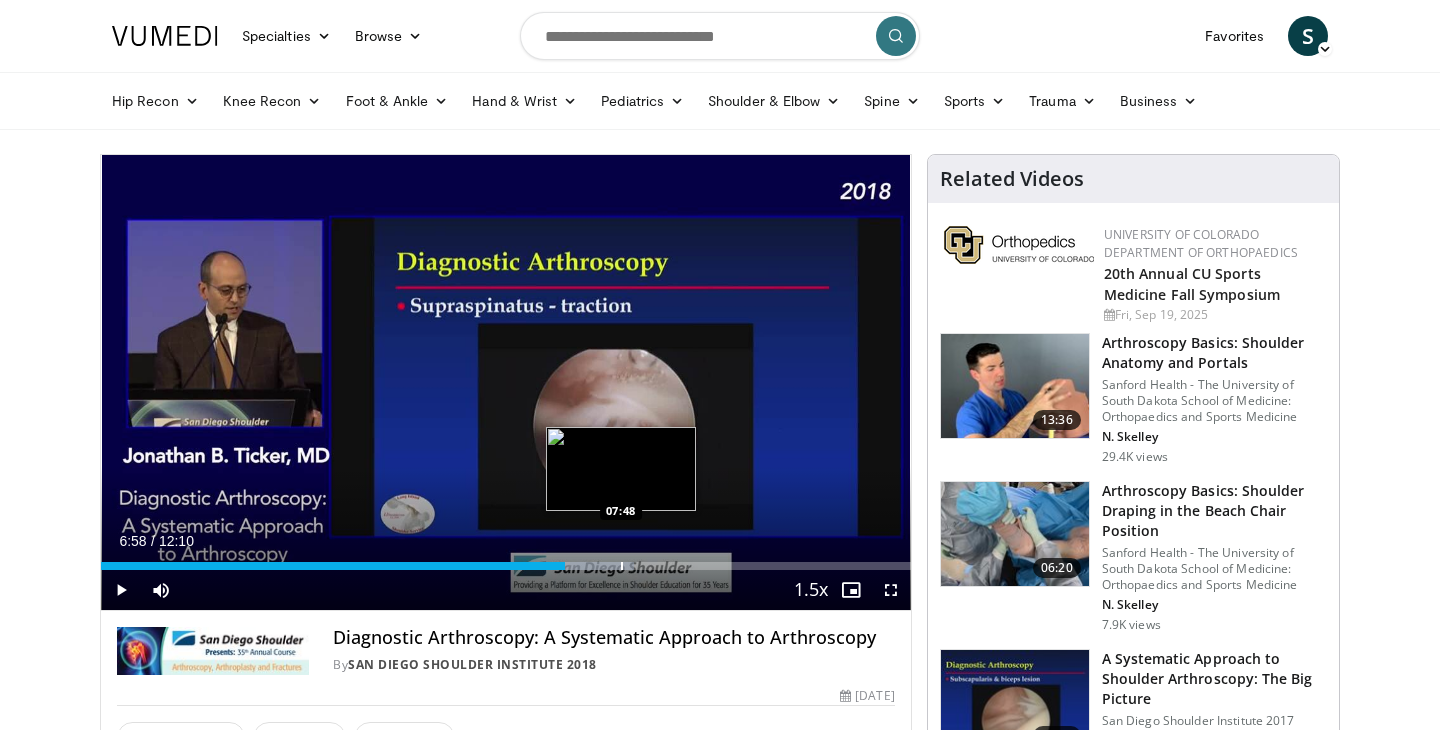 click at bounding box center (622, 566) 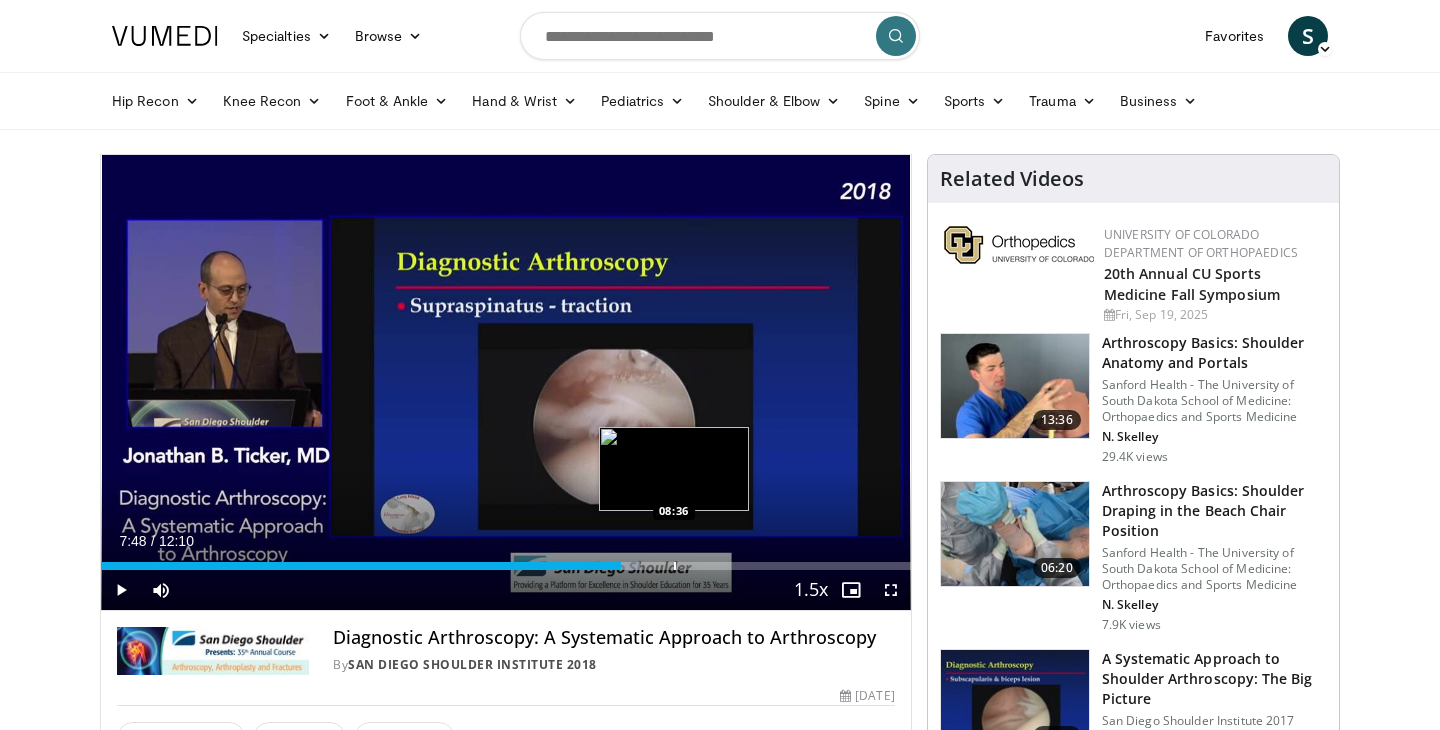 click at bounding box center (675, 566) 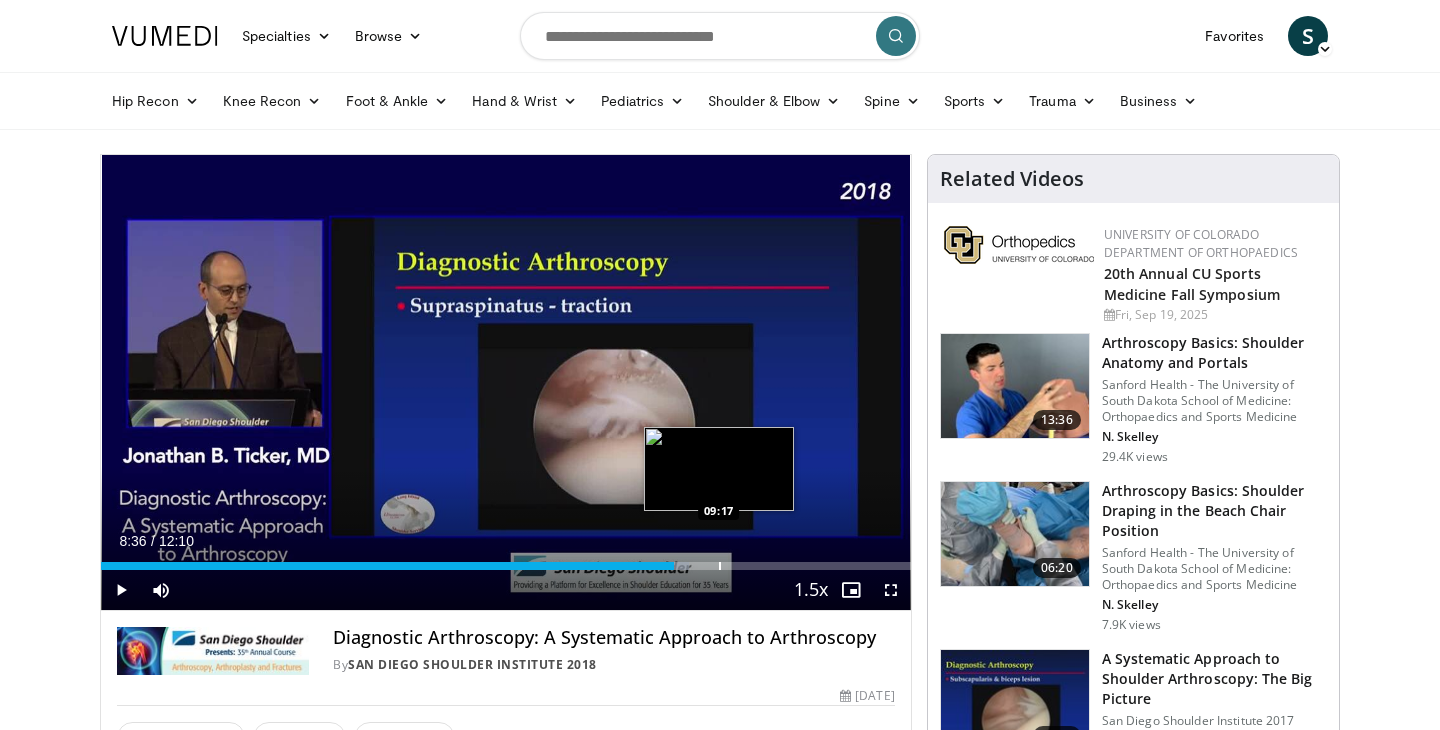click at bounding box center (720, 566) 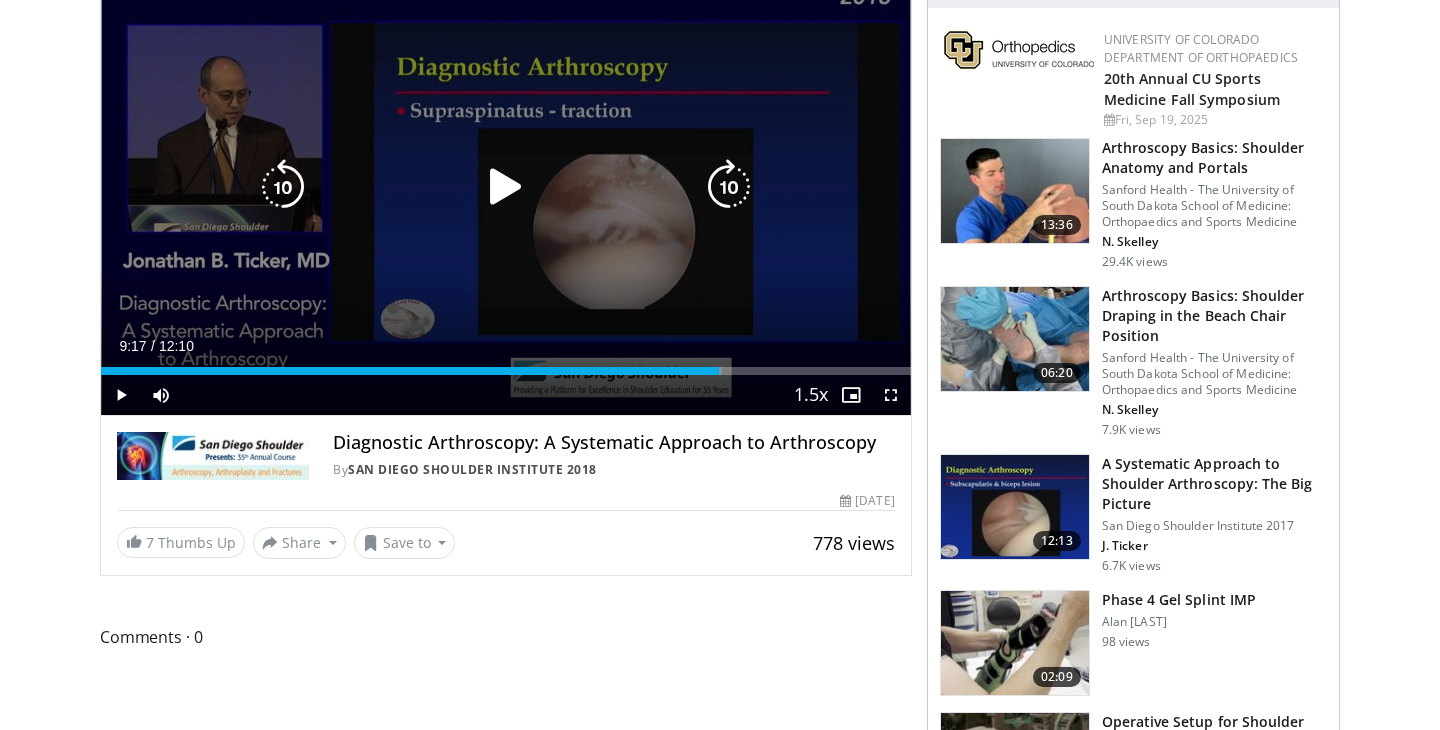 scroll, scrollTop: 198, scrollLeft: 0, axis: vertical 